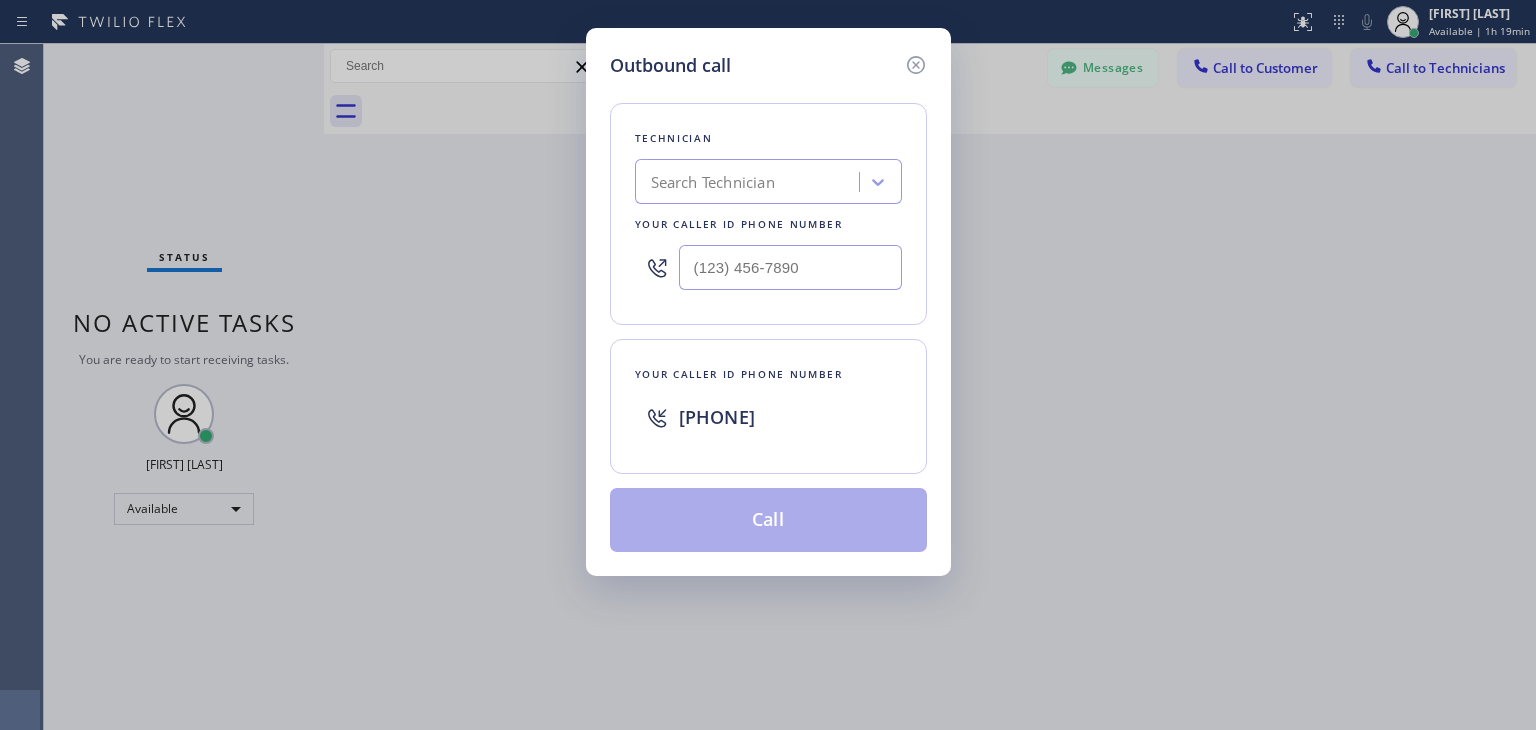 scroll, scrollTop: 0, scrollLeft: 0, axis: both 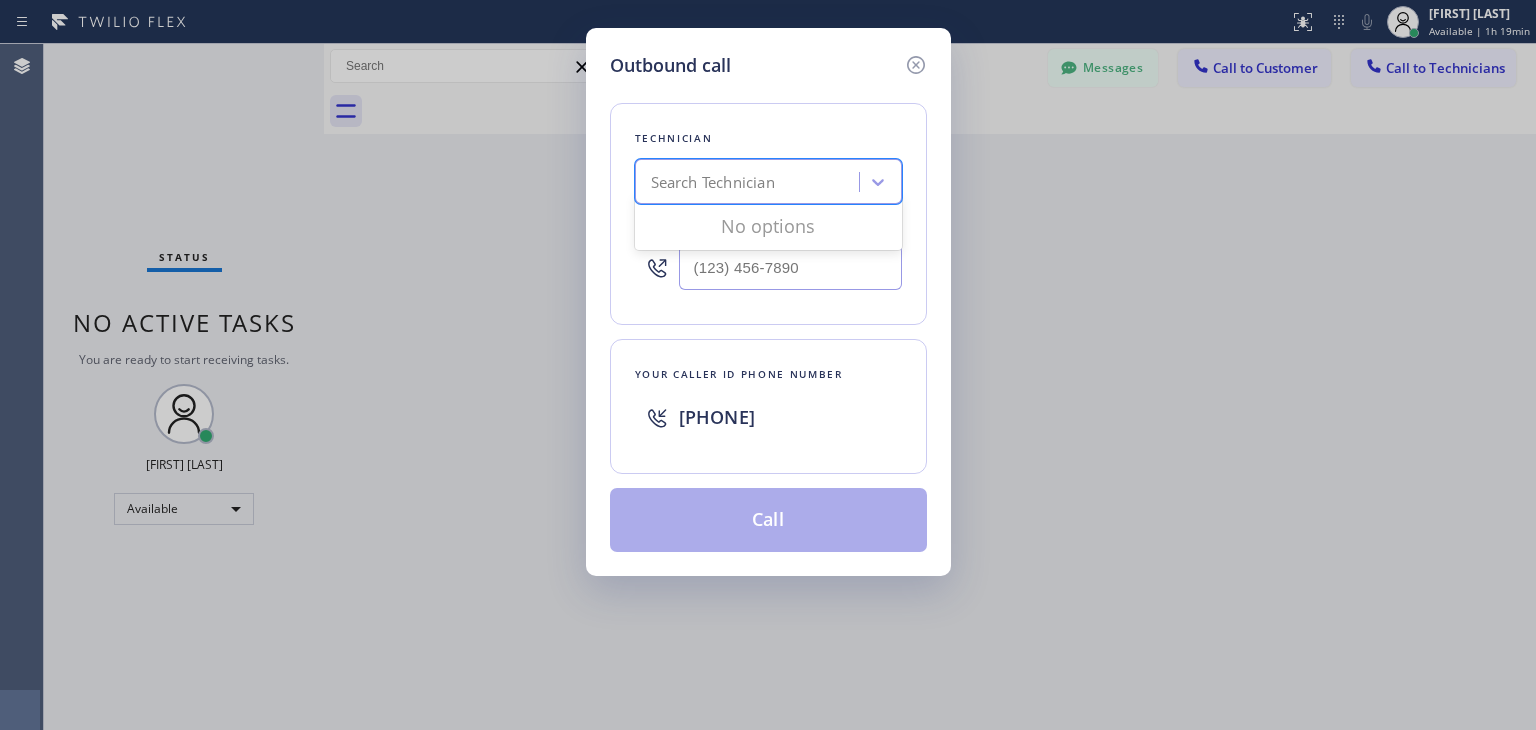 click on "Search Technician" at bounding box center [713, 182] 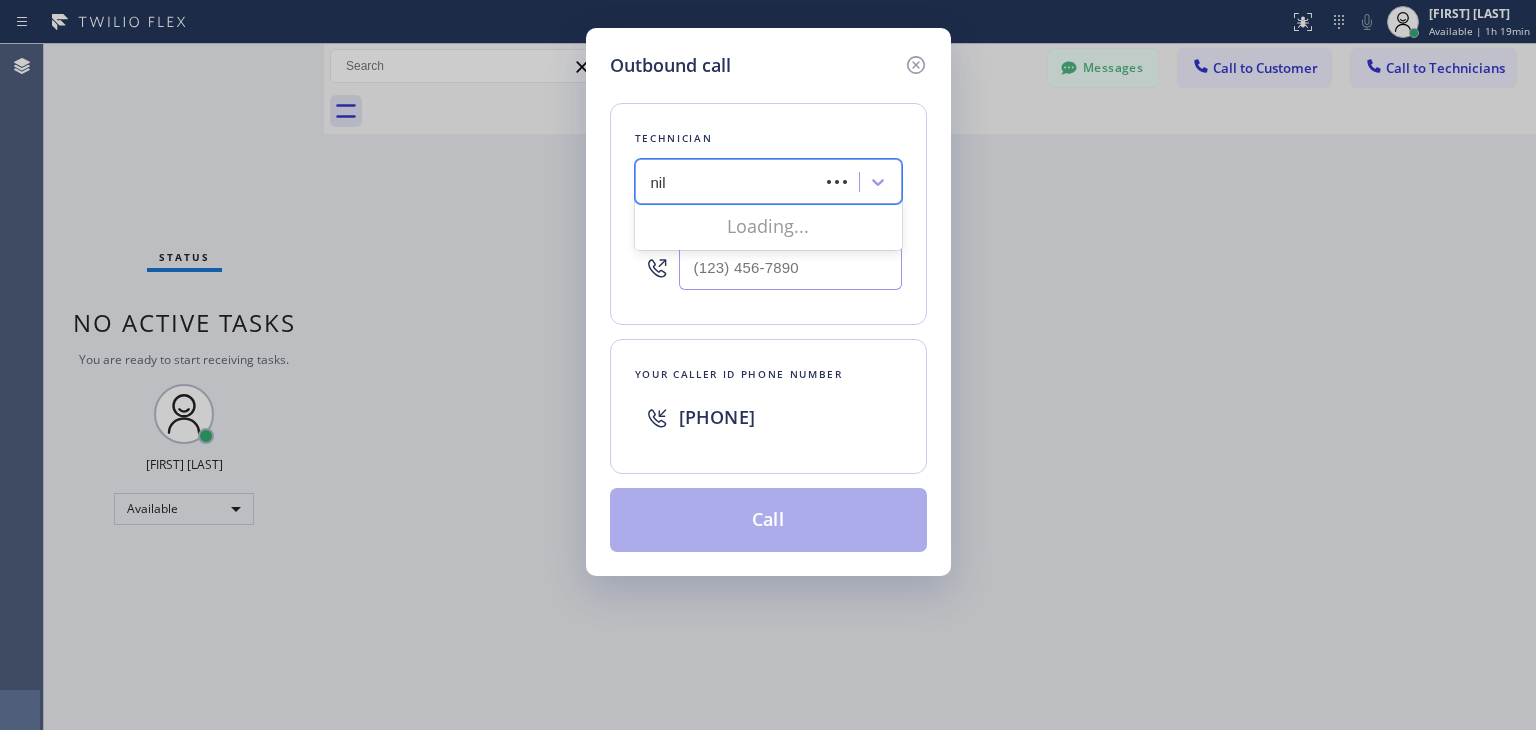 type on "niles" 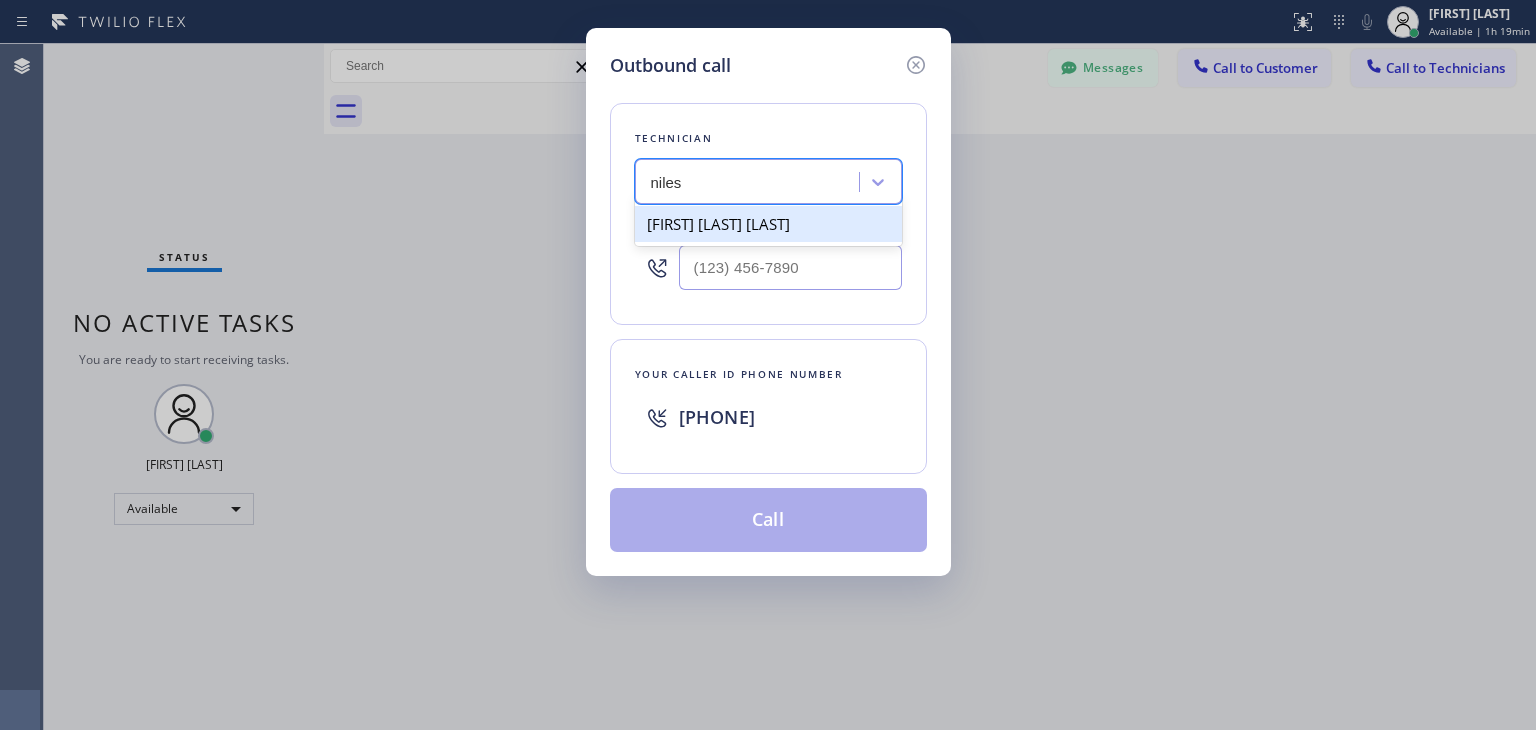 click on "[FIRST] [LAST] [LAST]" at bounding box center (768, 224) 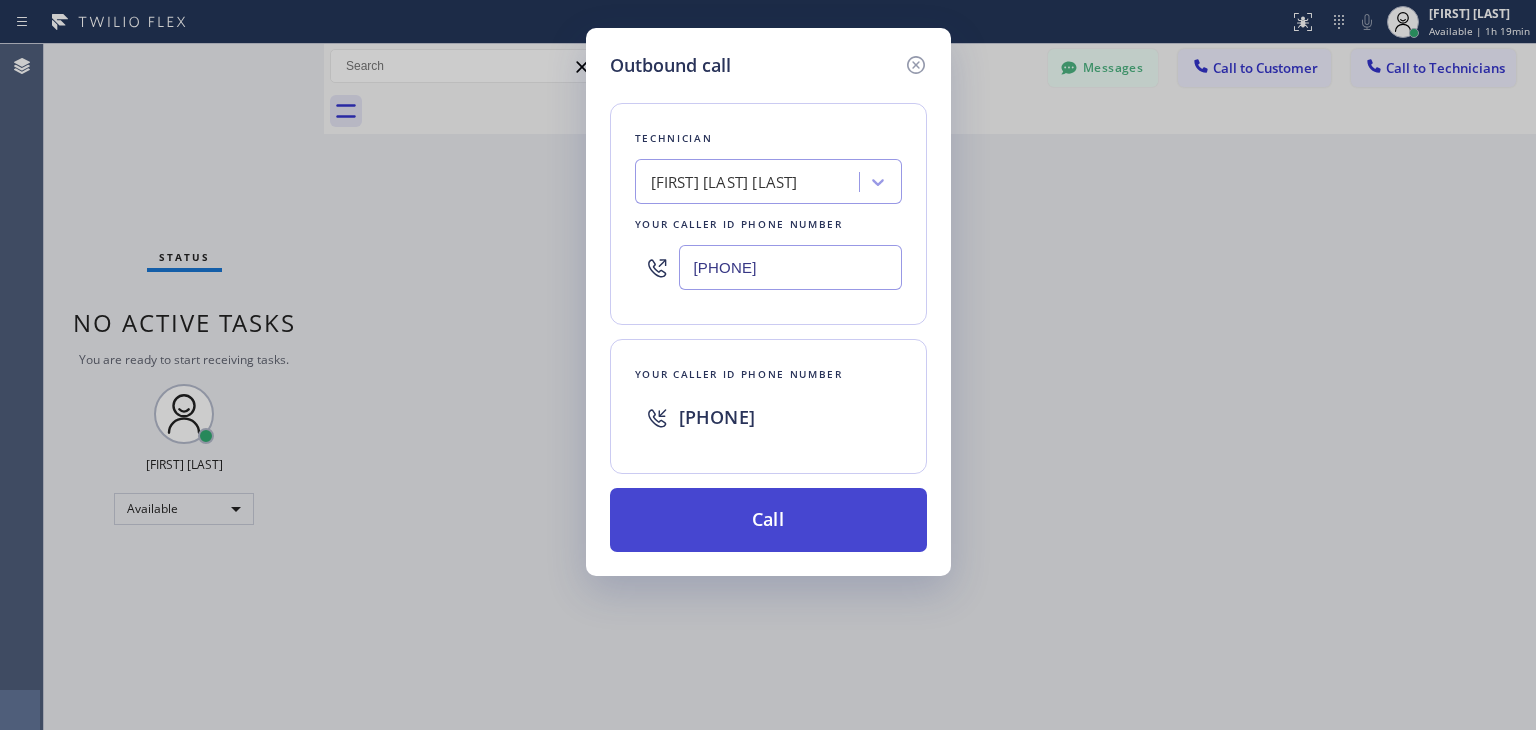 click on "Call" at bounding box center [768, 520] 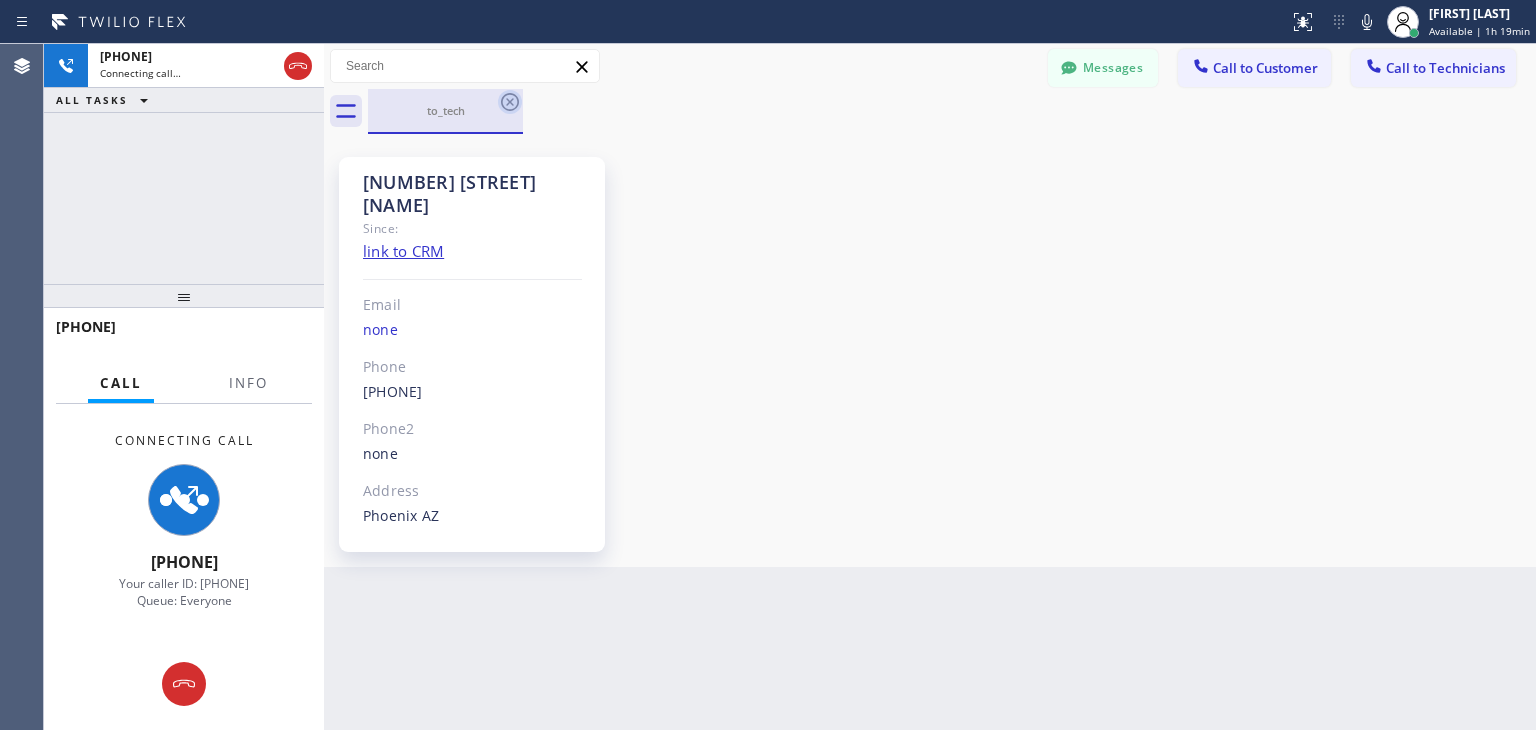 click 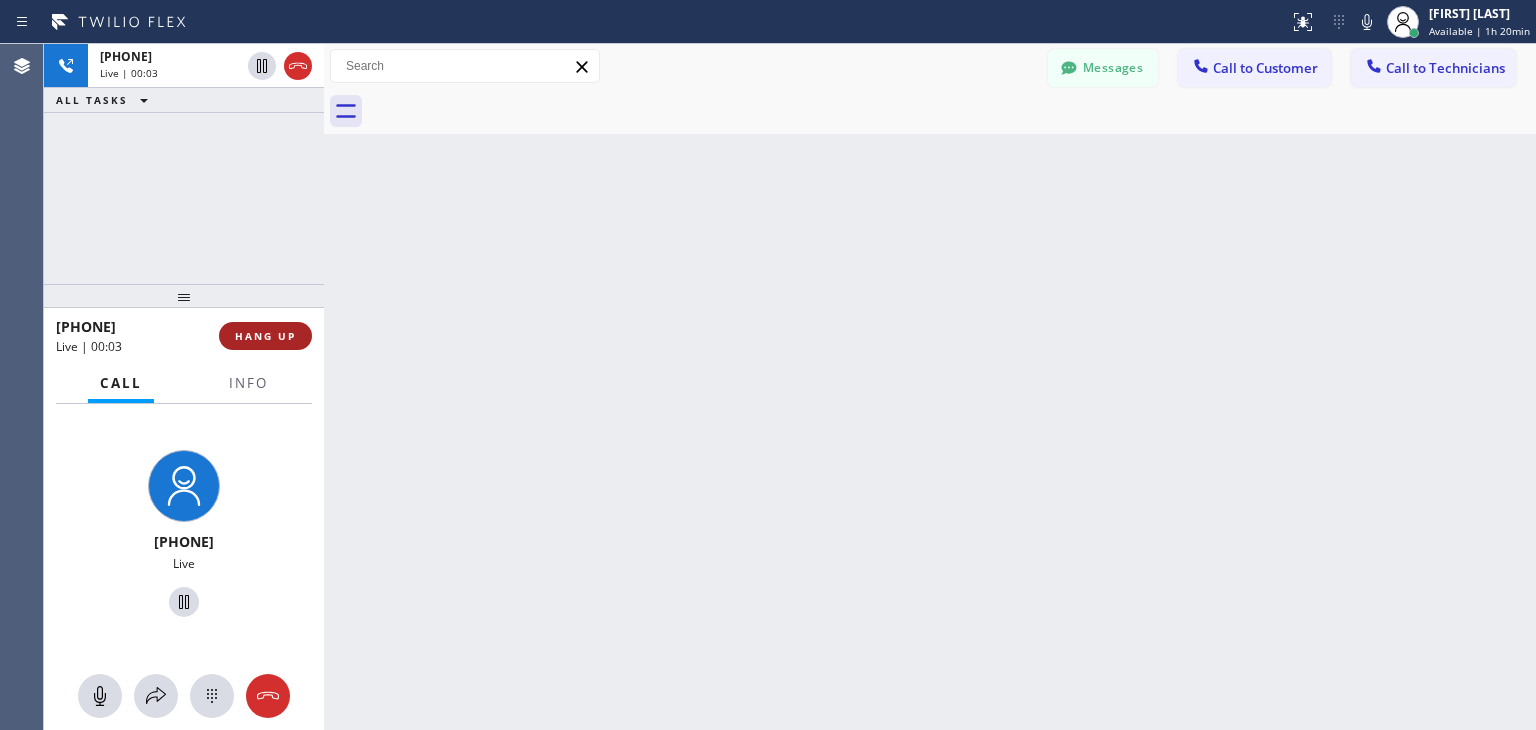 click on "HANG UP" at bounding box center (265, 336) 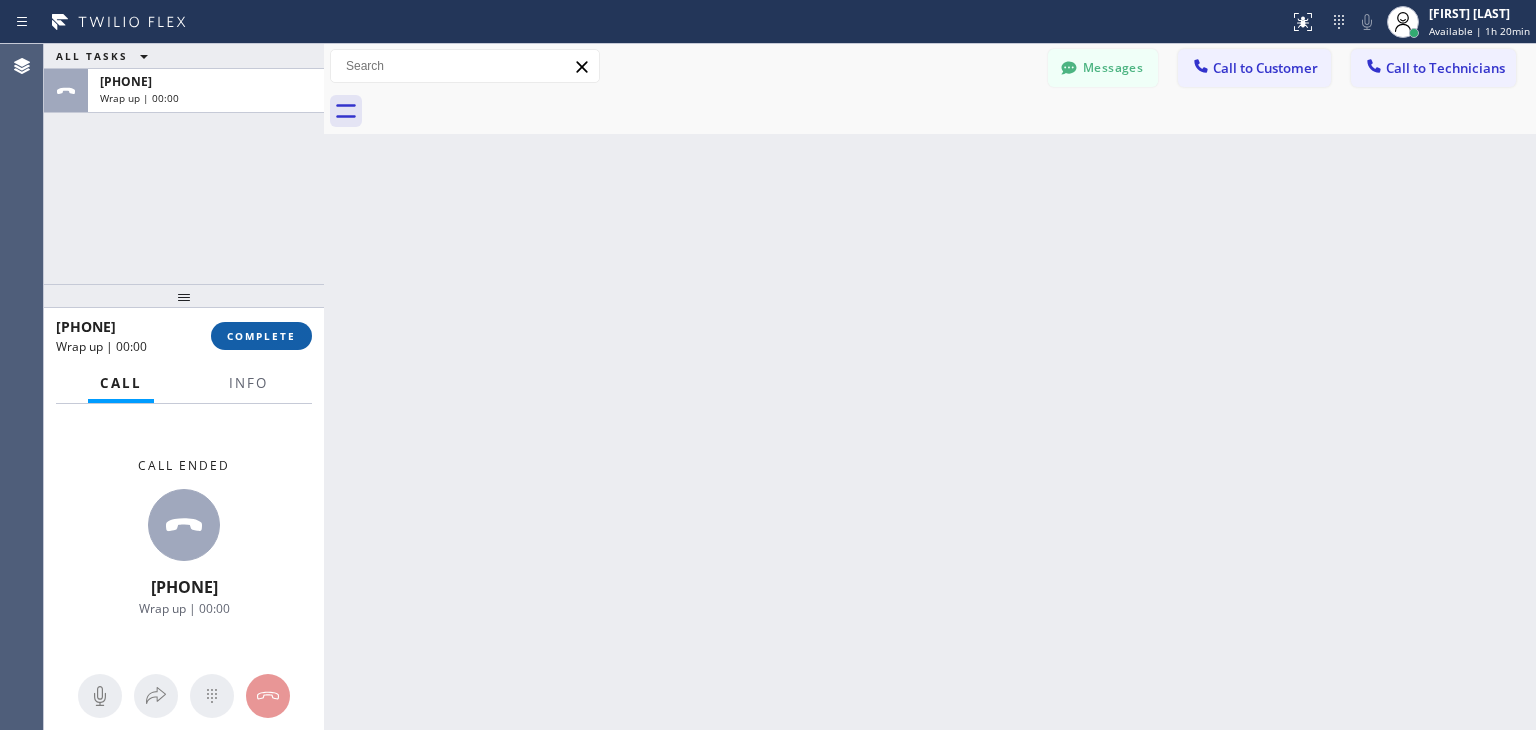 click on "COMPLETE" at bounding box center [261, 336] 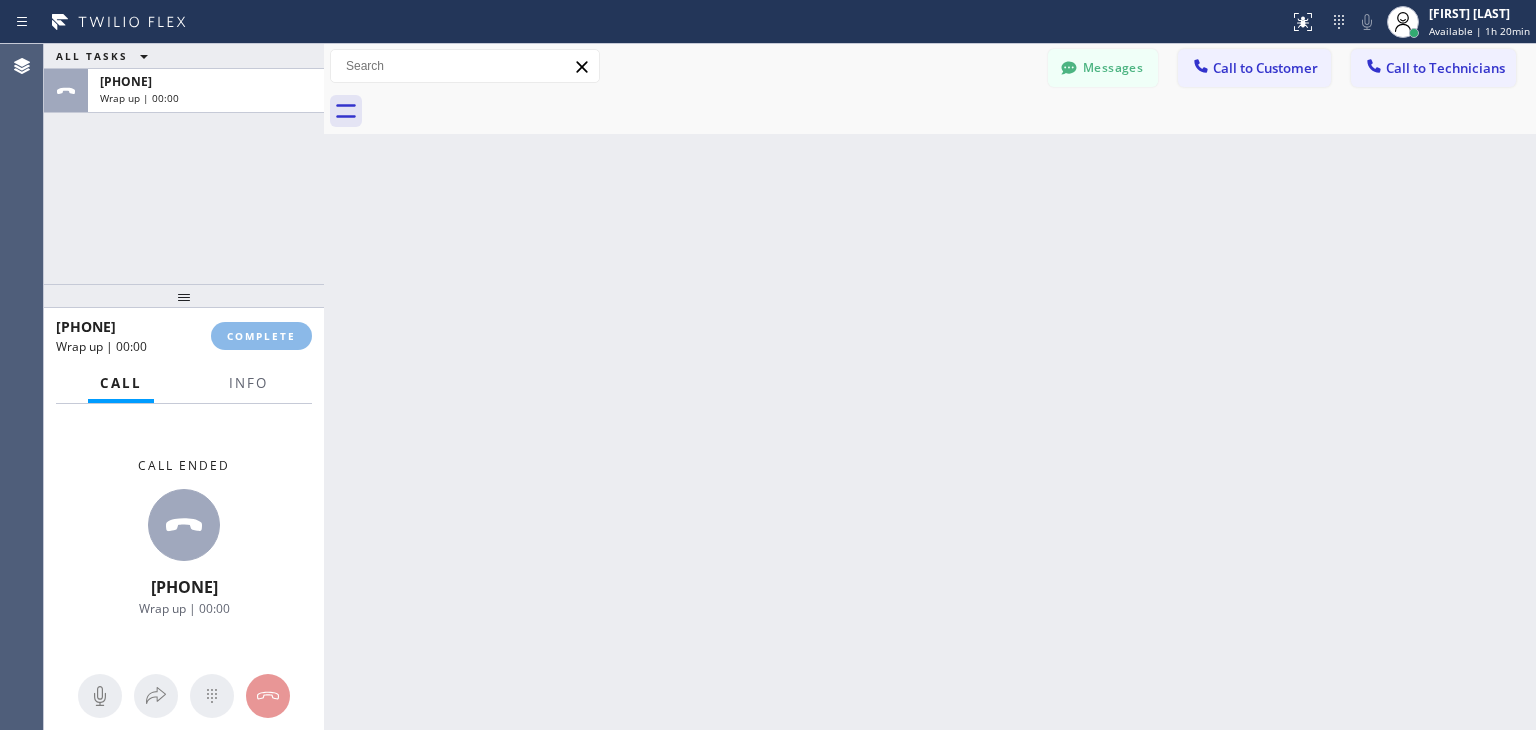 click on "ALL TASKS ALL TASKS ACTIVE TASKS TASKS IN WRAP UP [PHONE] Wrap up | 00:00 [PHONE] Wrap up | 00:00 COMPLETE Call Info Call ended [PHONE] Wrap up | 00:00 Context Queue: Everyone Priority: 0 User 4 Phoenix Niles Role: Technitian Name: Niles Elliott Roberson Phone: [PHONE] Location: AZ Phoenix Outbound call Technician Search Technician Your caller id phone number Your caller id phone number [PHONE] Call Transfer Back to Dashboard Change Sender ID Customers Technicians MP Misty Peng [DATE] [TIME] Hello Misty, I'm texting you from Subzero Repair Professionals about your [DATE] 1pm-4pm appointment for your fridge. Technician's name is Kevin but it may change since we may adjust our technicians' schedule but most likely it's gonna be him. If you have any questions, please don't hesitate to call us. Thank you! Best regards, Subzero Repair Professionals DBA 5 Star Appliance Repair.
[PHONE] MT Moses Tung [DATE] [TIME] I will be here waiting
Thanks OO Oskar Ortez Alright LC" at bounding box center (790, 387) 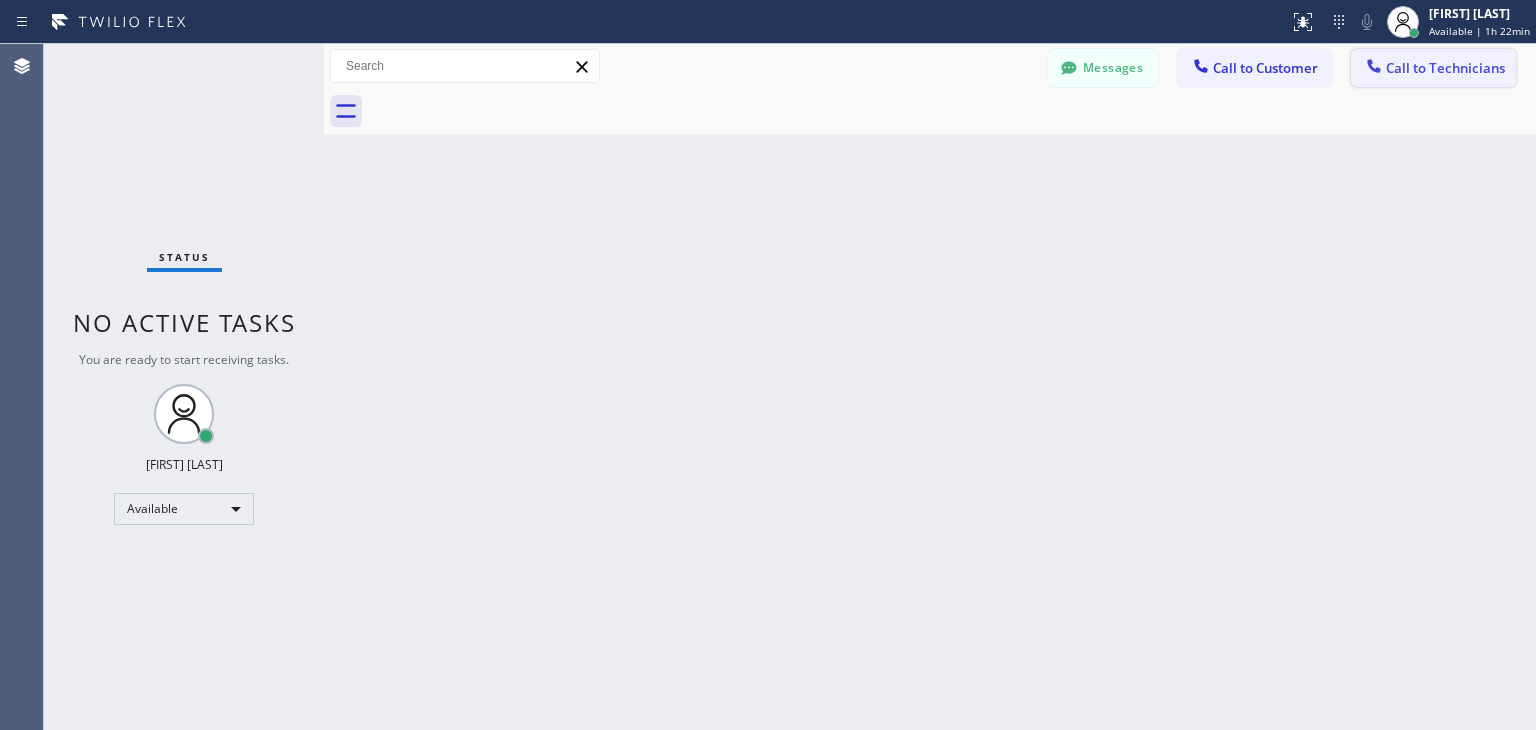 click on "Call to Technicians" at bounding box center (1445, 68) 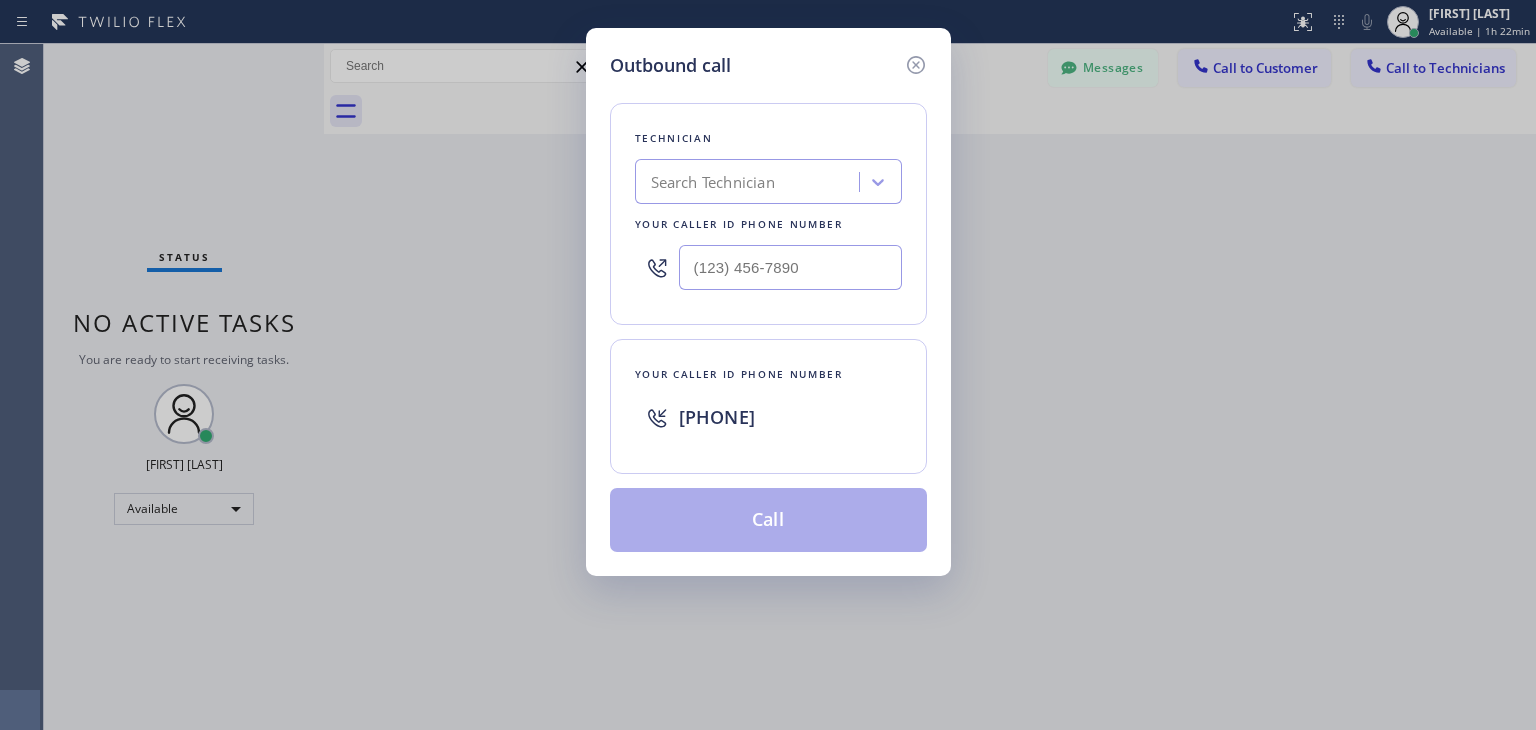 click on "Search Technician" at bounding box center (750, 182) 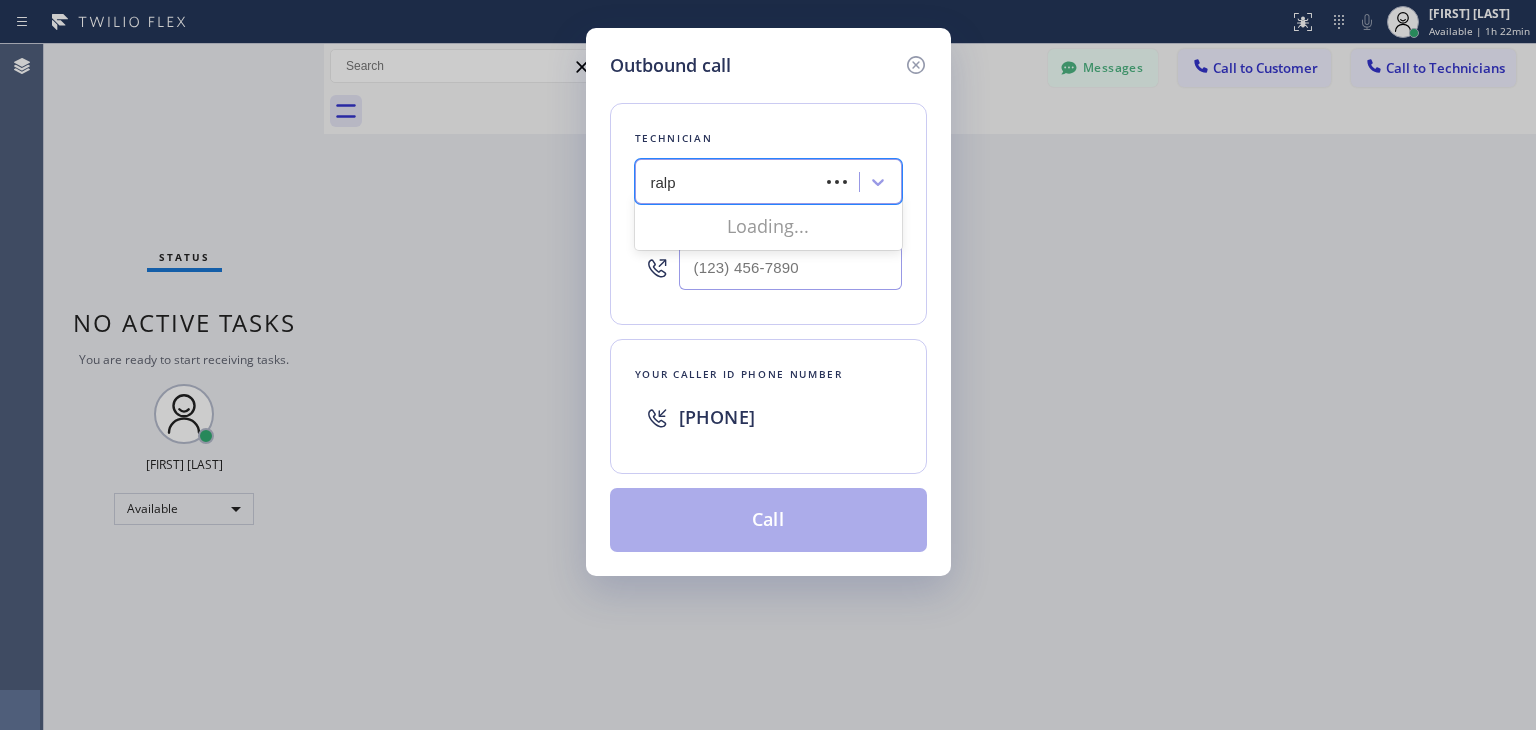 type on "ralph" 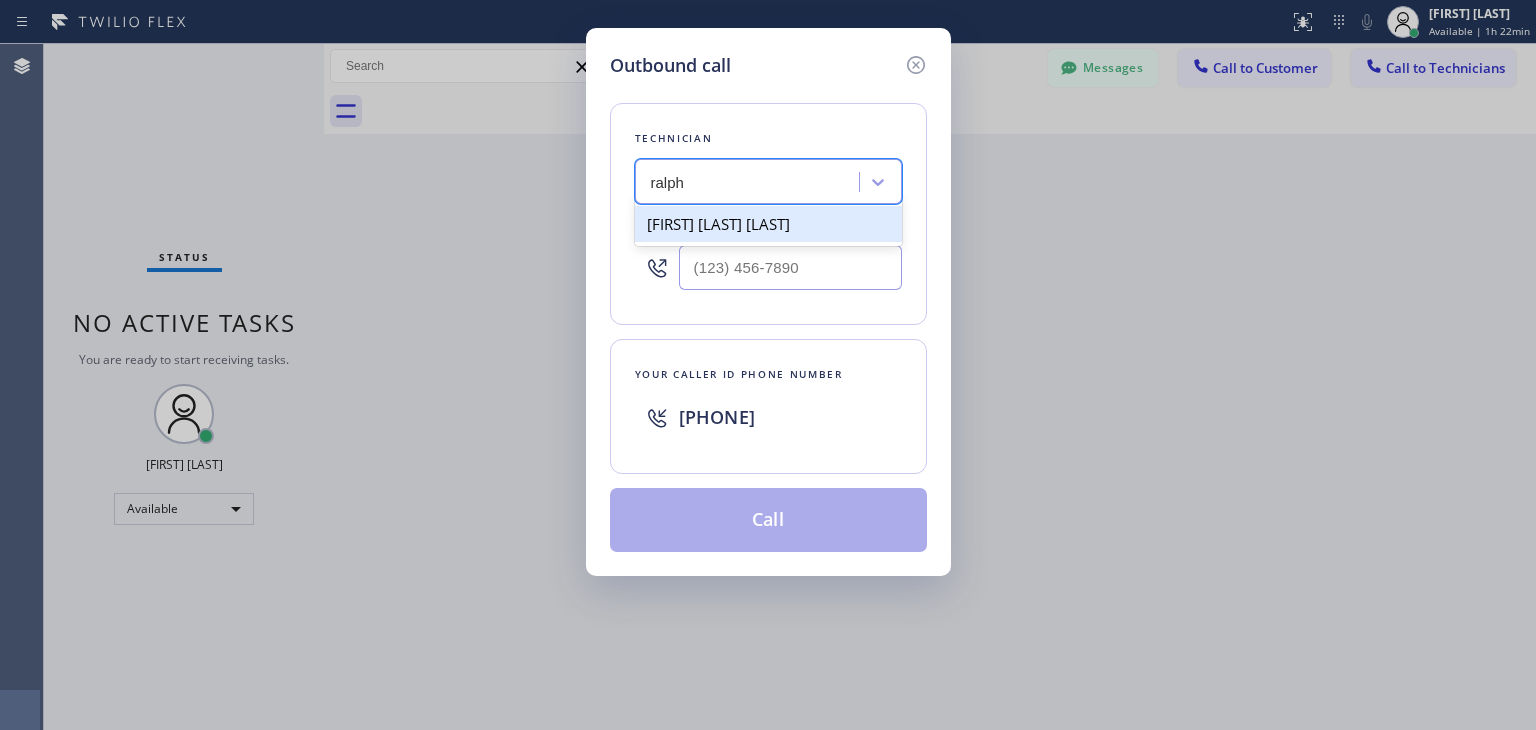 click on "[FIRST] [LAST] [LAST]" at bounding box center [768, 224] 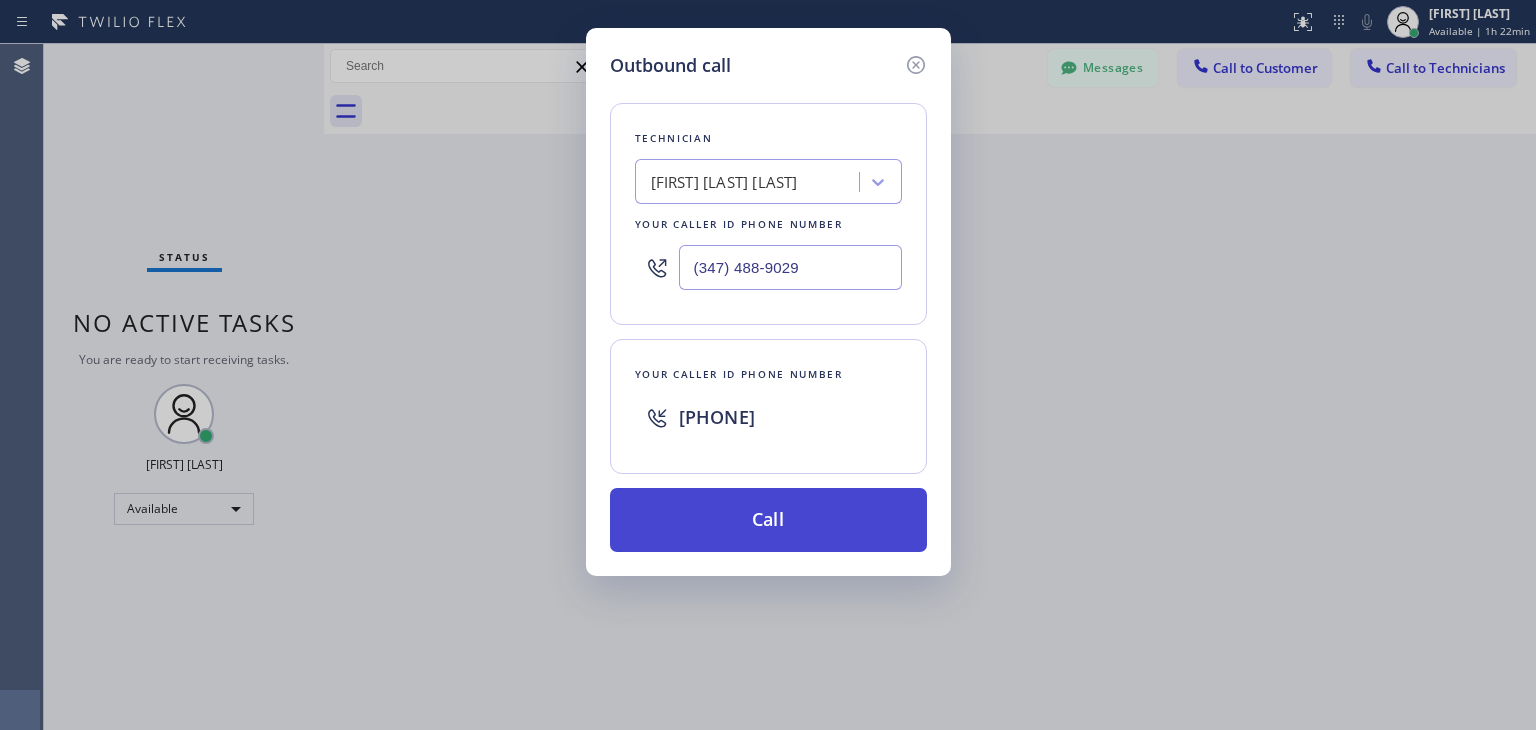 click on "Call" at bounding box center [768, 520] 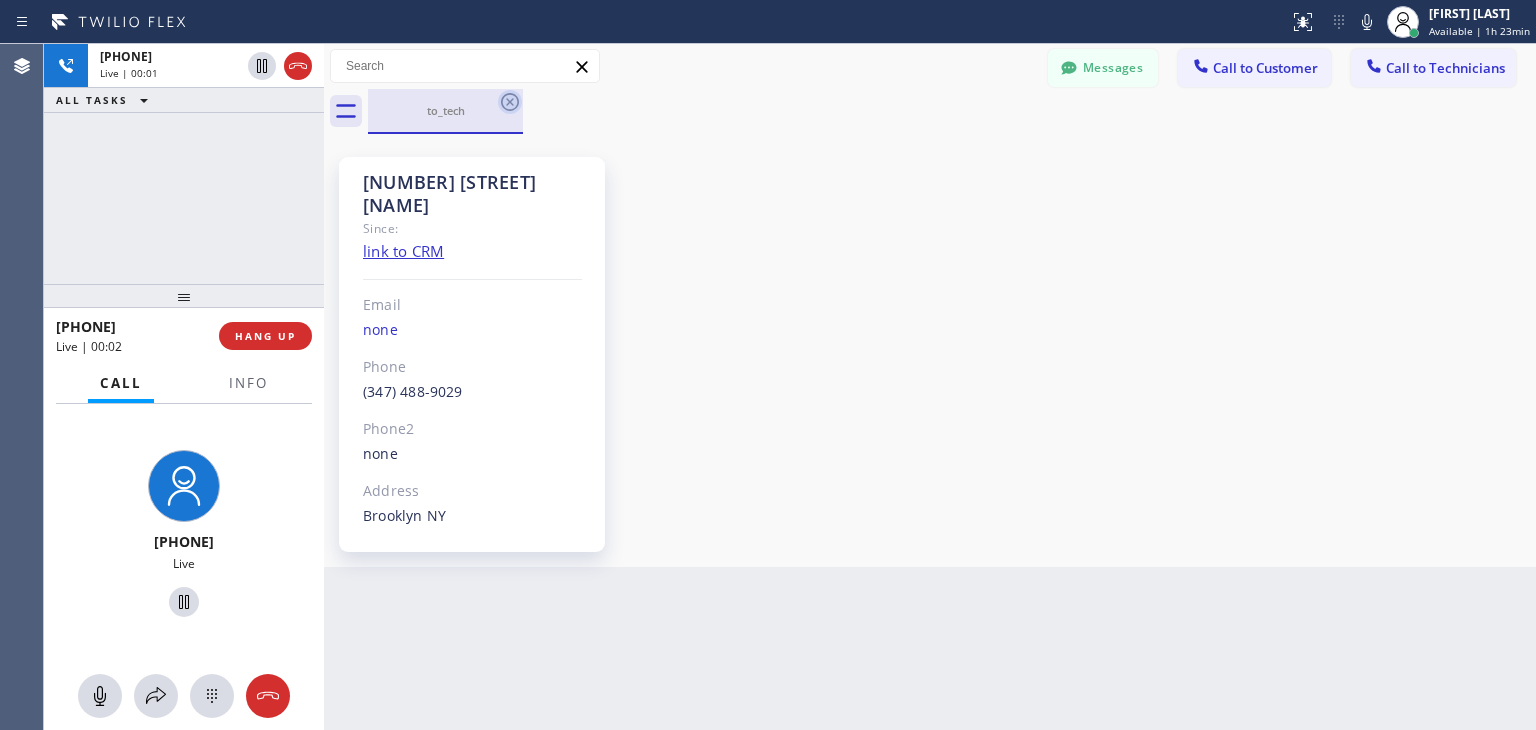 click 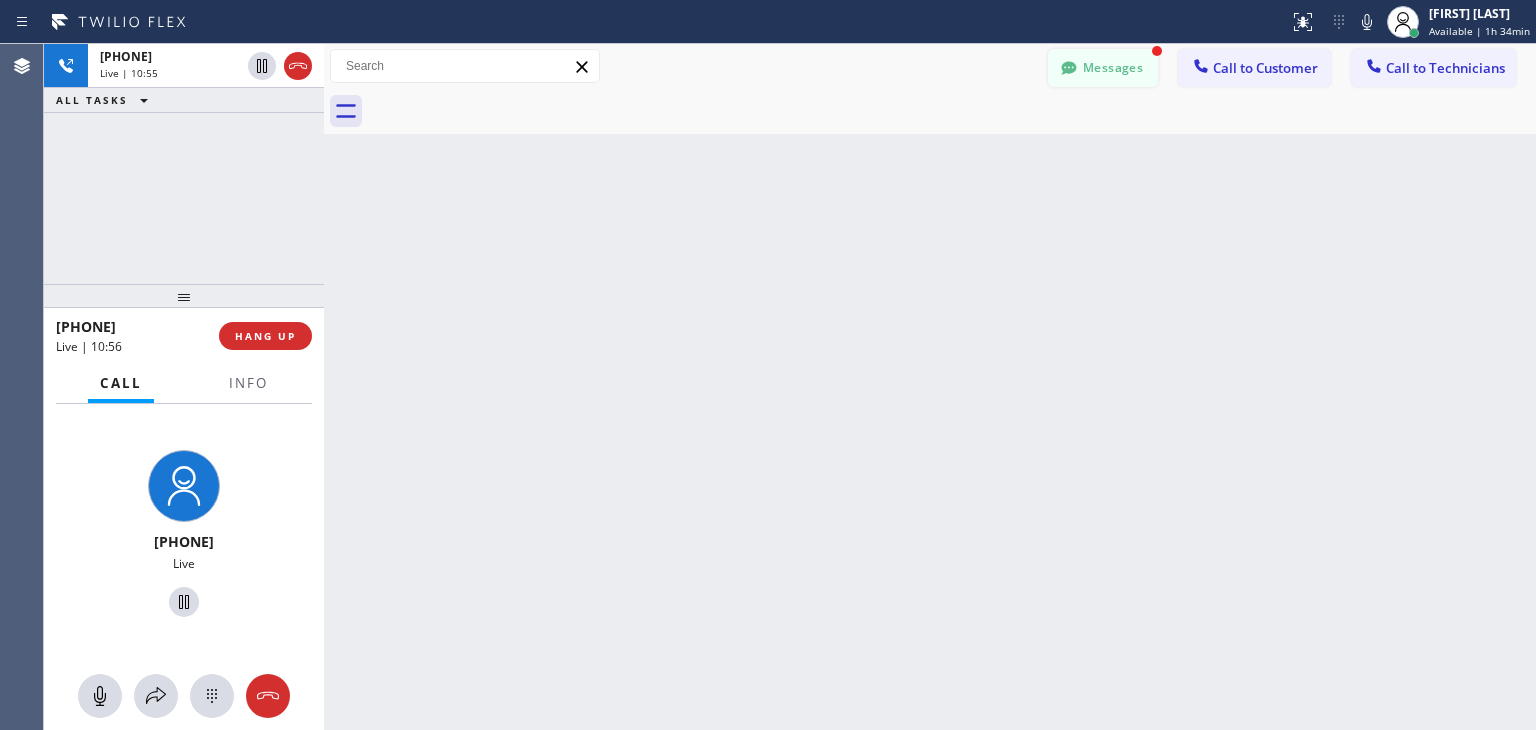 click on "Messages" at bounding box center (1103, 68) 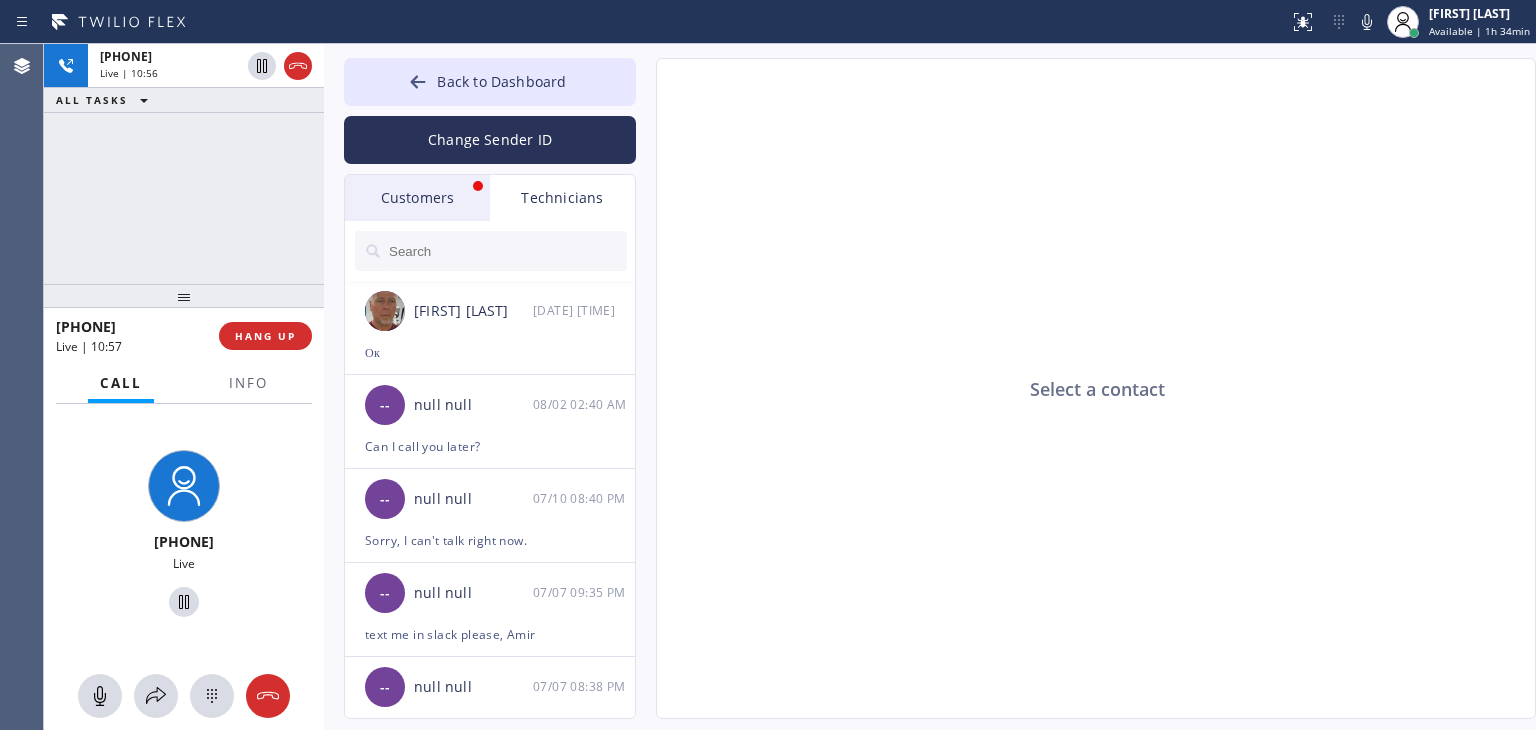 click on "Customers" at bounding box center [417, 198] 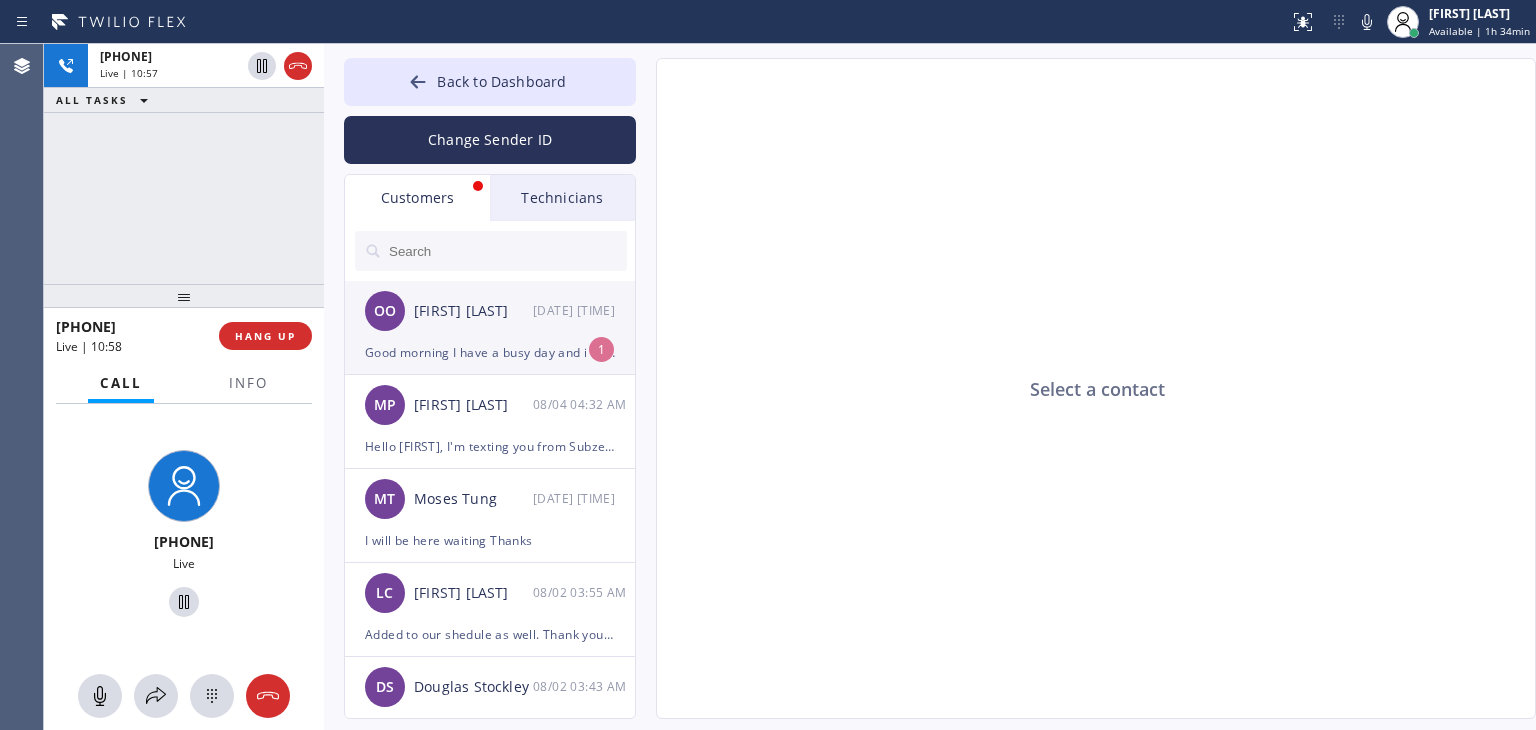 click on "OO Oskar Ortez [DATE] [TIME]" at bounding box center [491, 311] 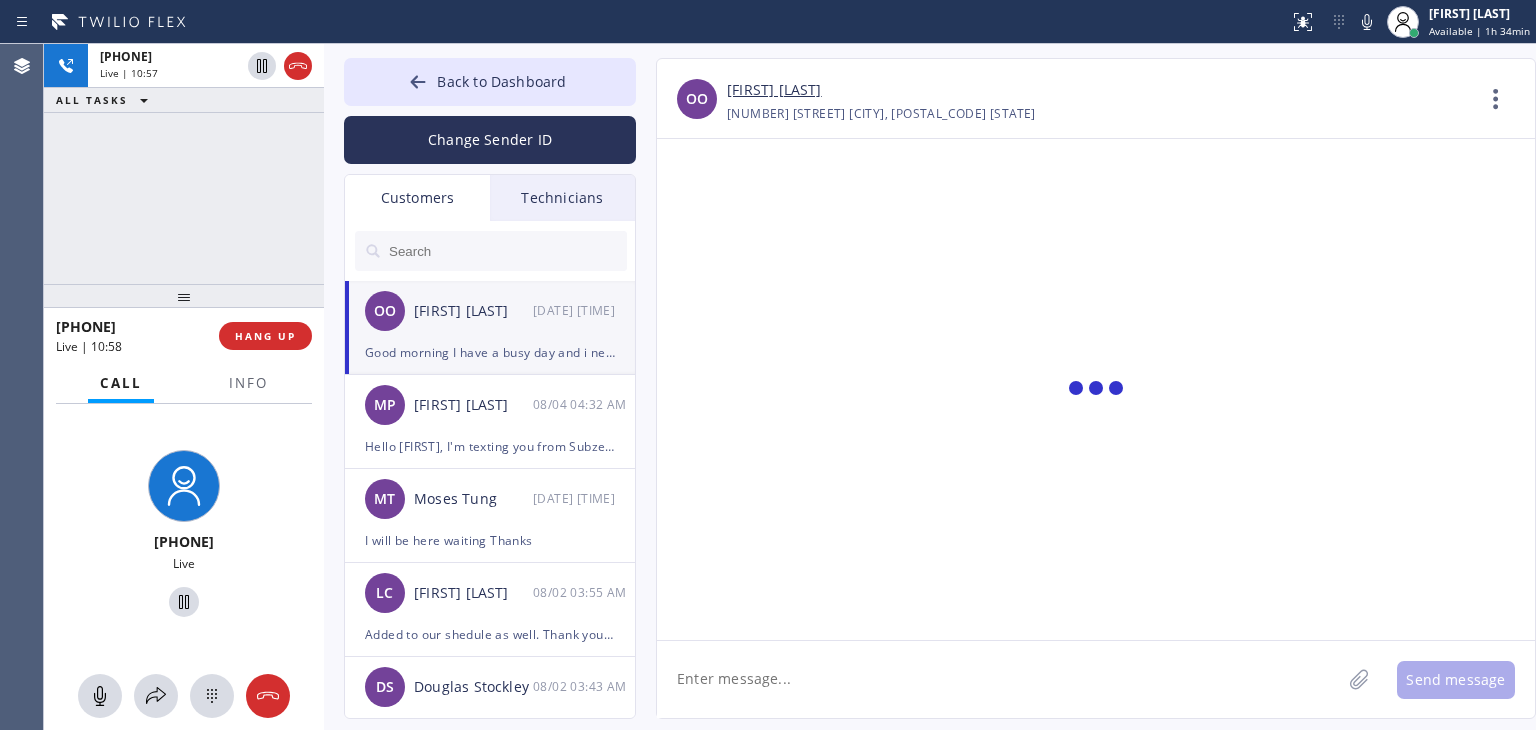 scroll, scrollTop: 325, scrollLeft: 0, axis: vertical 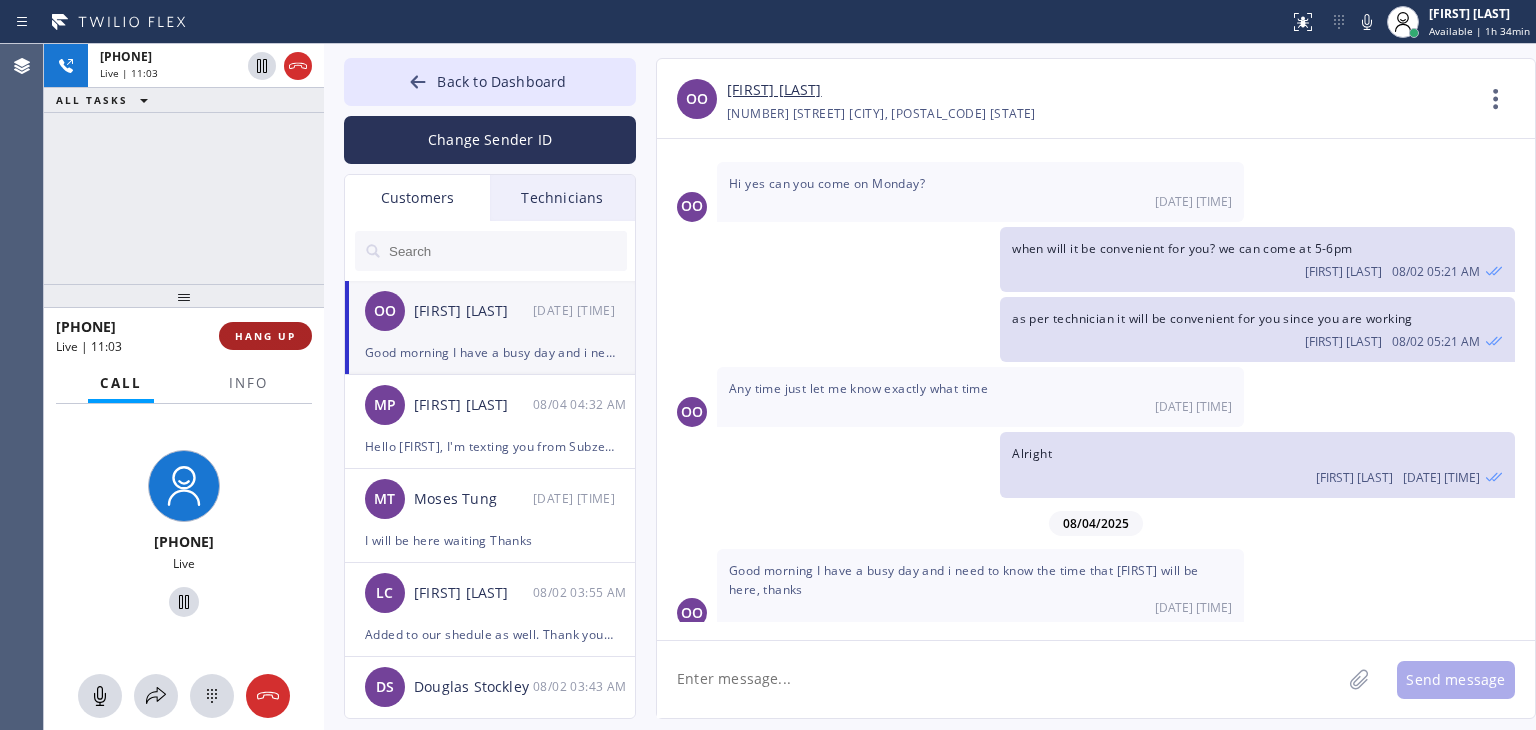 click on "HANG UP" at bounding box center [265, 336] 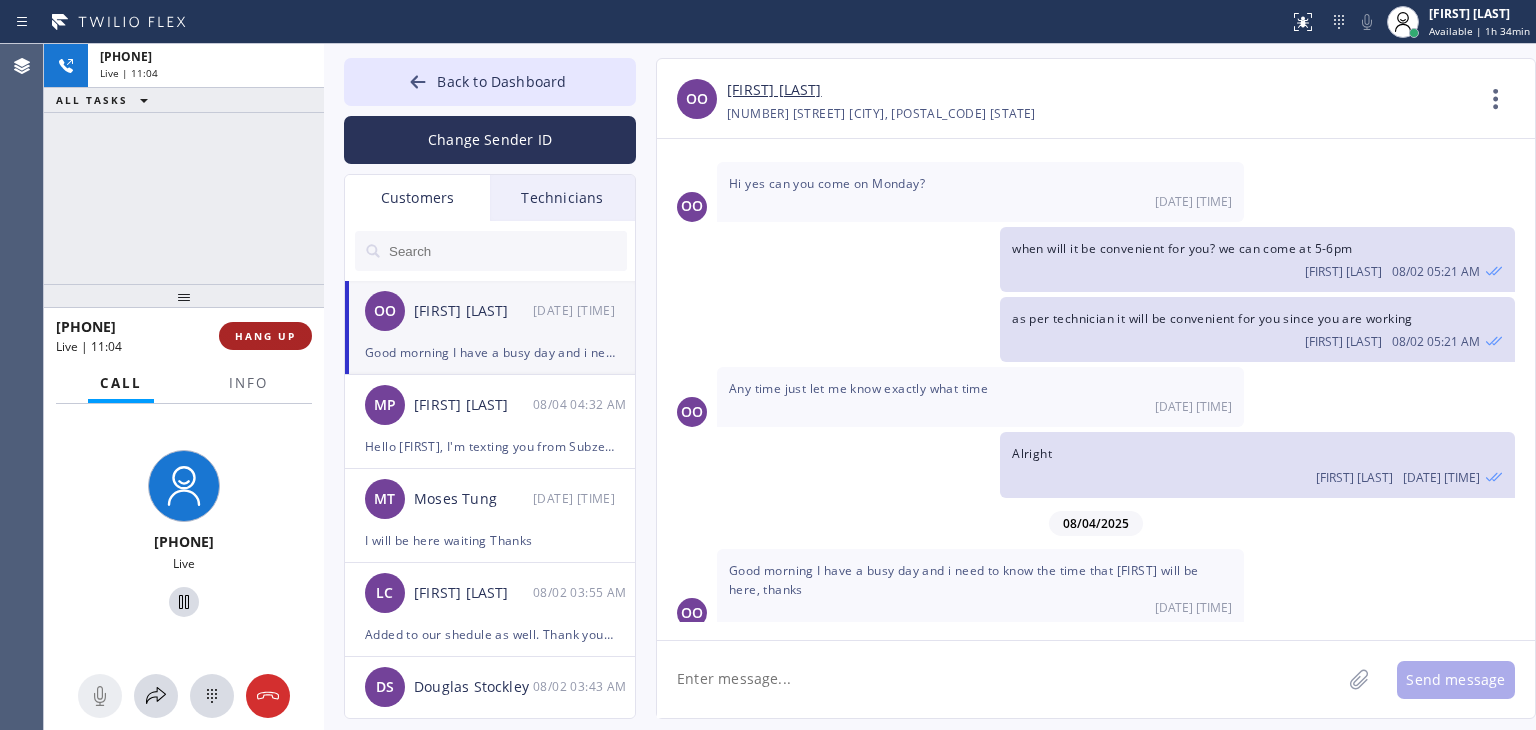 click on "HANG UP" at bounding box center [265, 336] 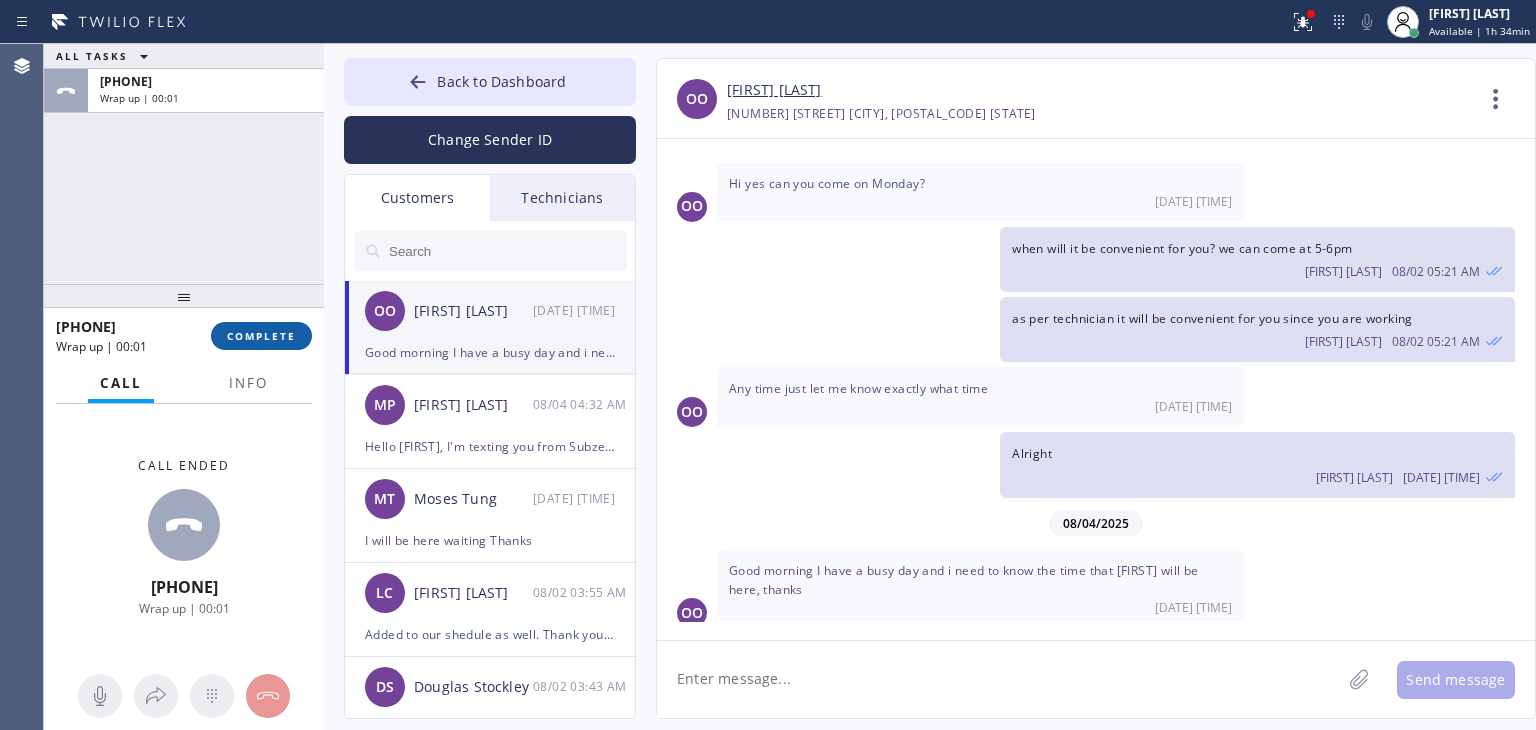 click on "COMPLETE" at bounding box center (261, 336) 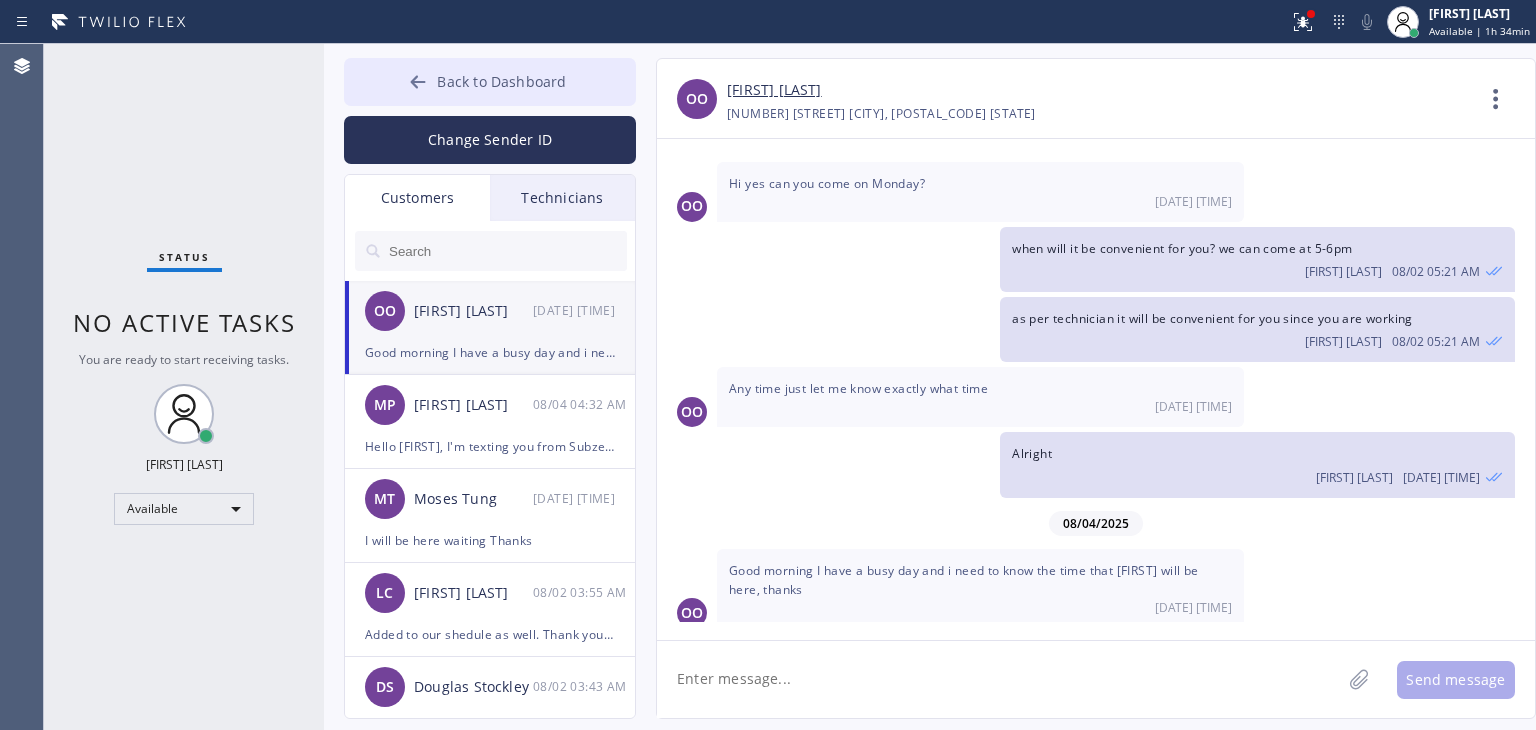 click on "Back to Dashboard" at bounding box center [490, 82] 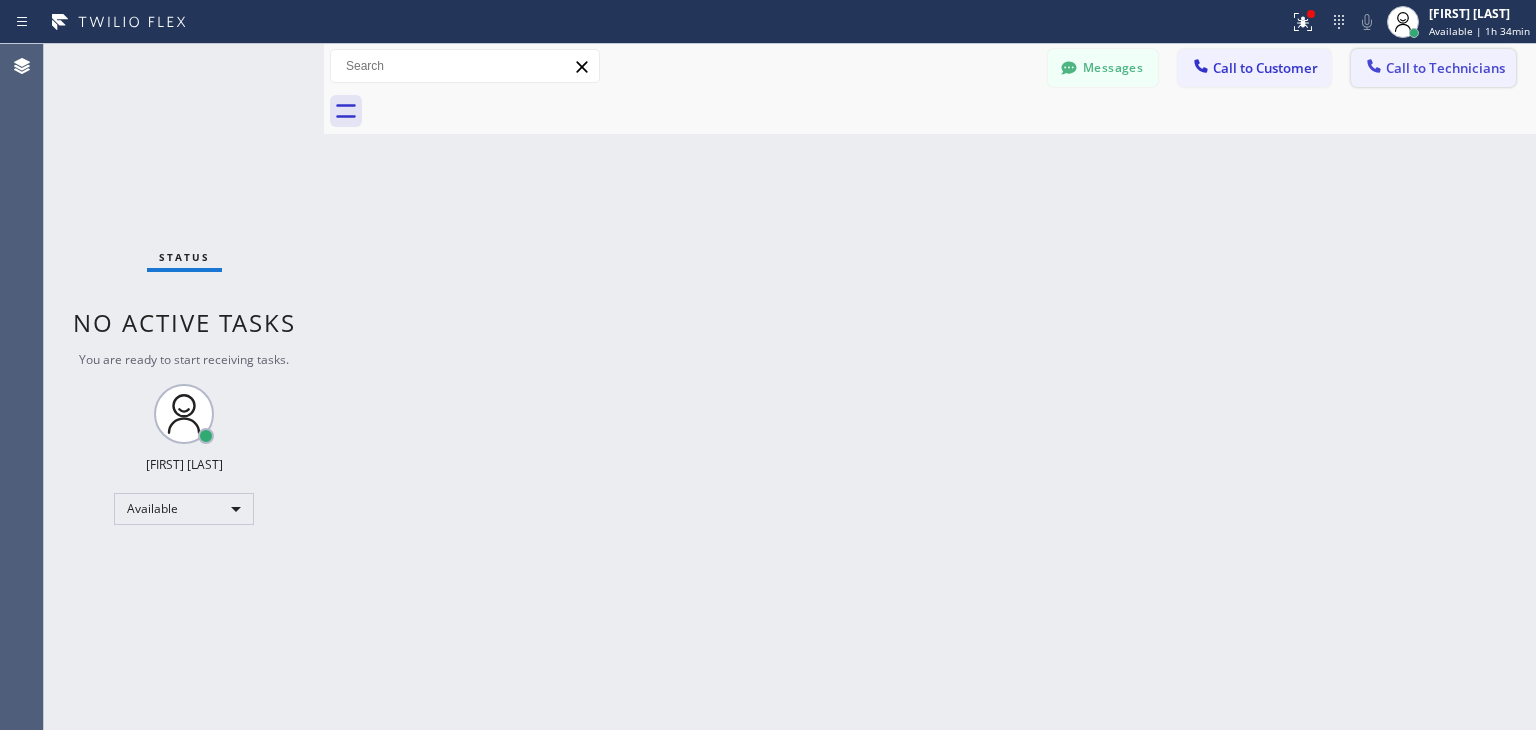 click on "Call to Technicians" at bounding box center [1445, 68] 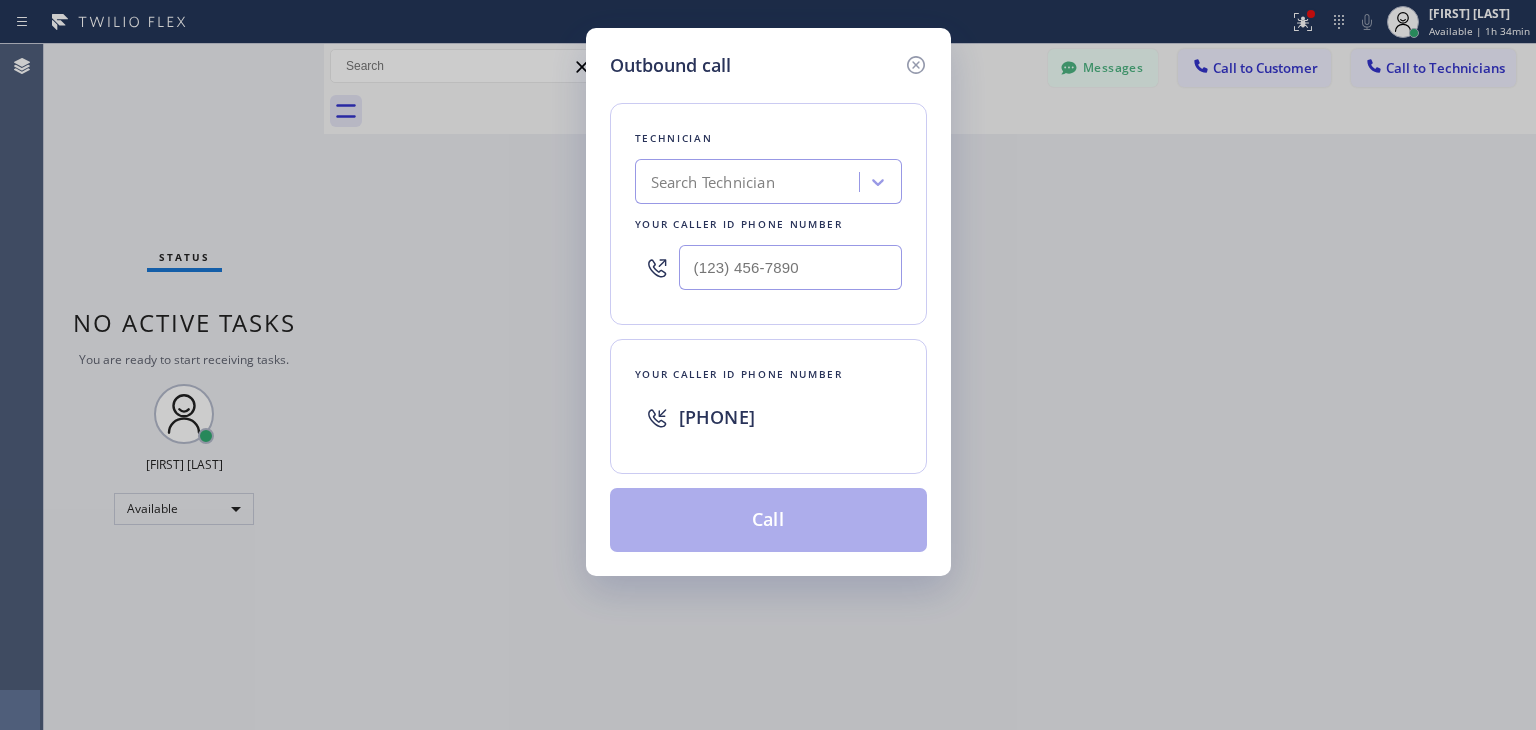 click on "Search Technician" at bounding box center [713, 182] 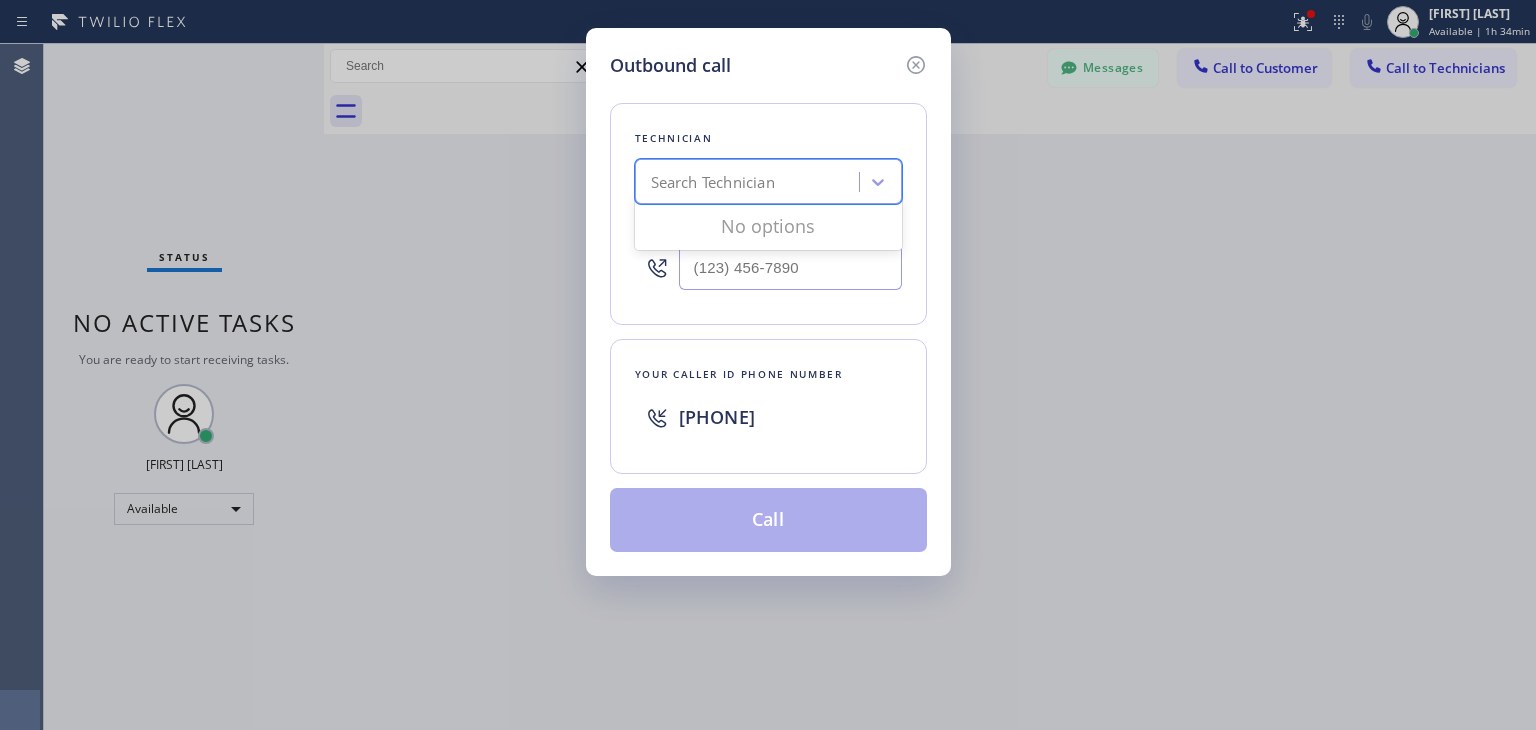 type on "g" 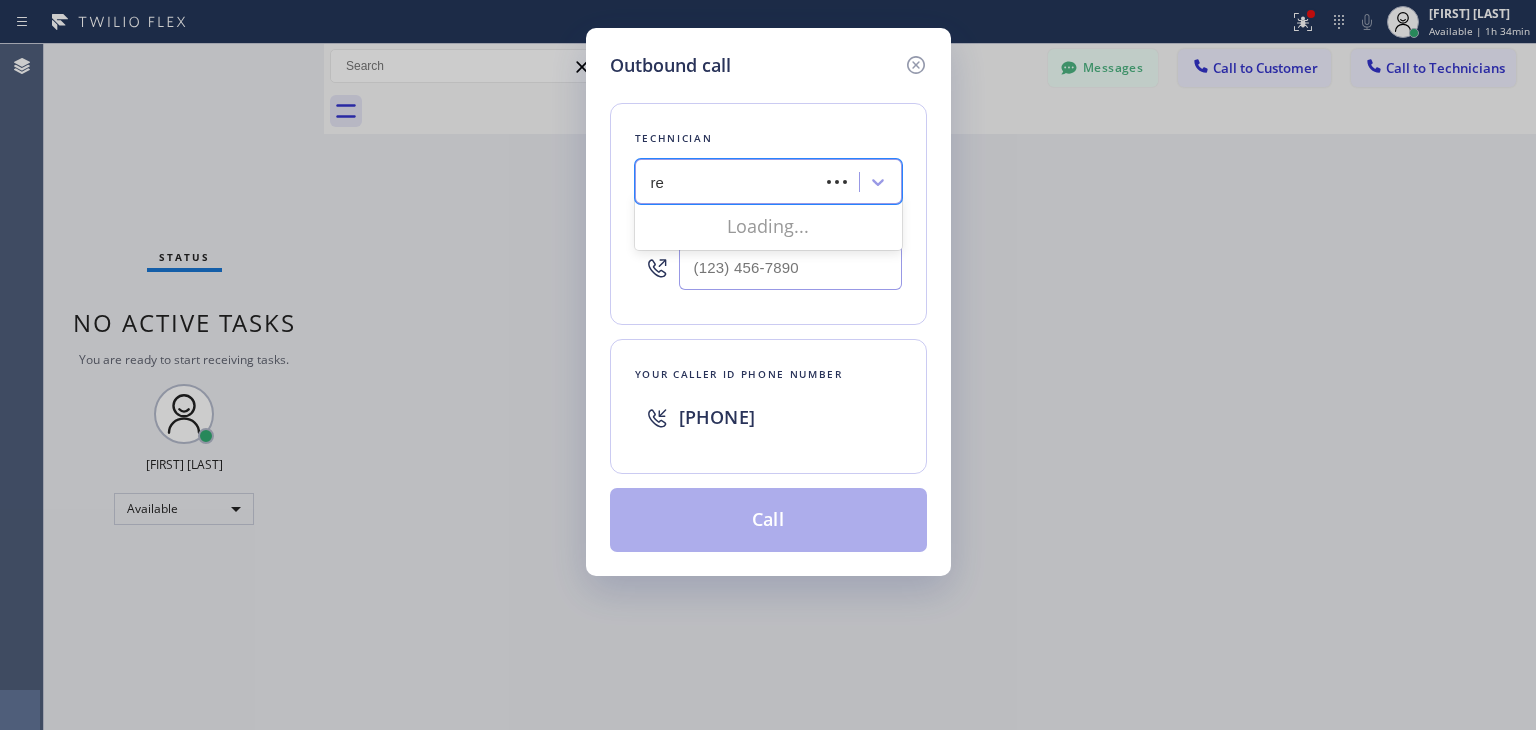 type on "r" 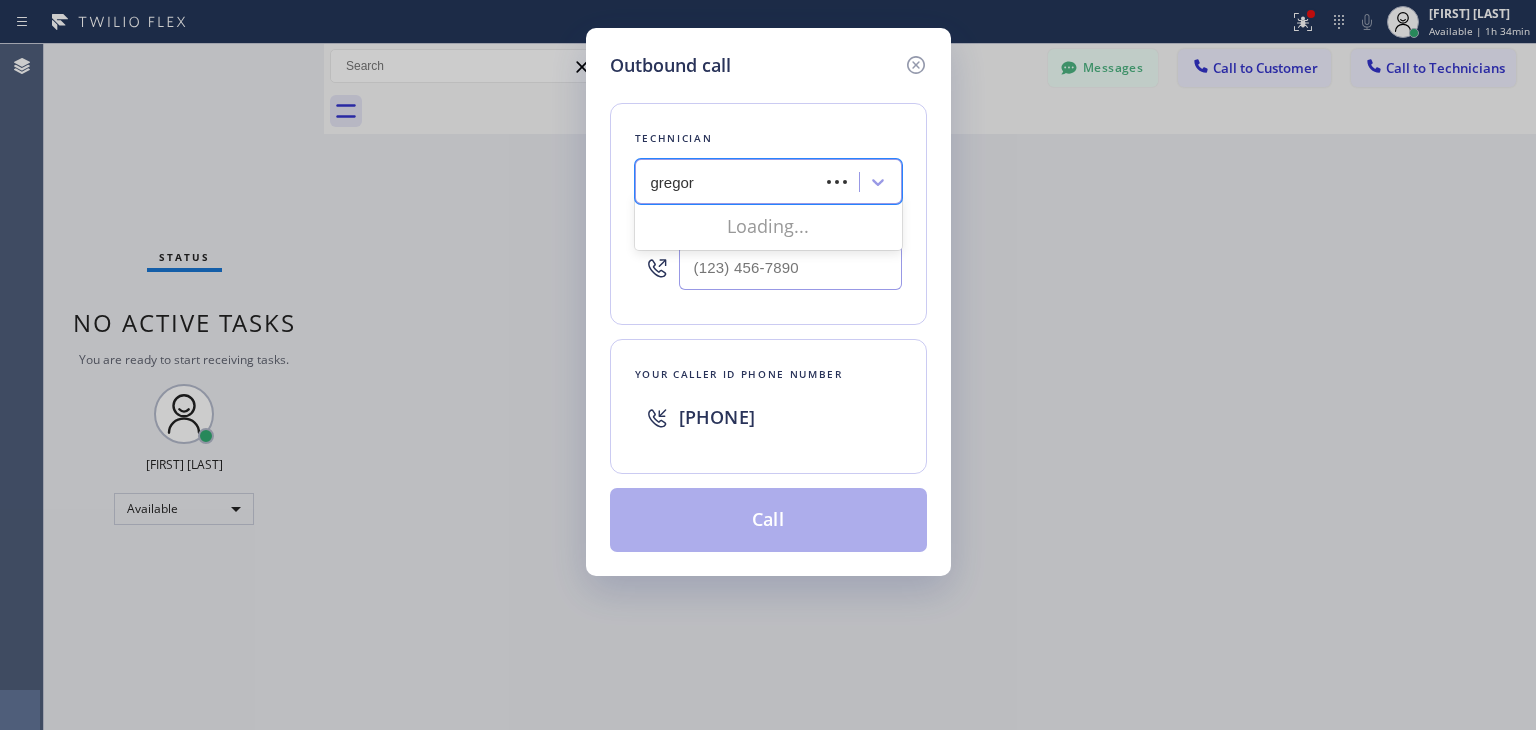 type on "gregory" 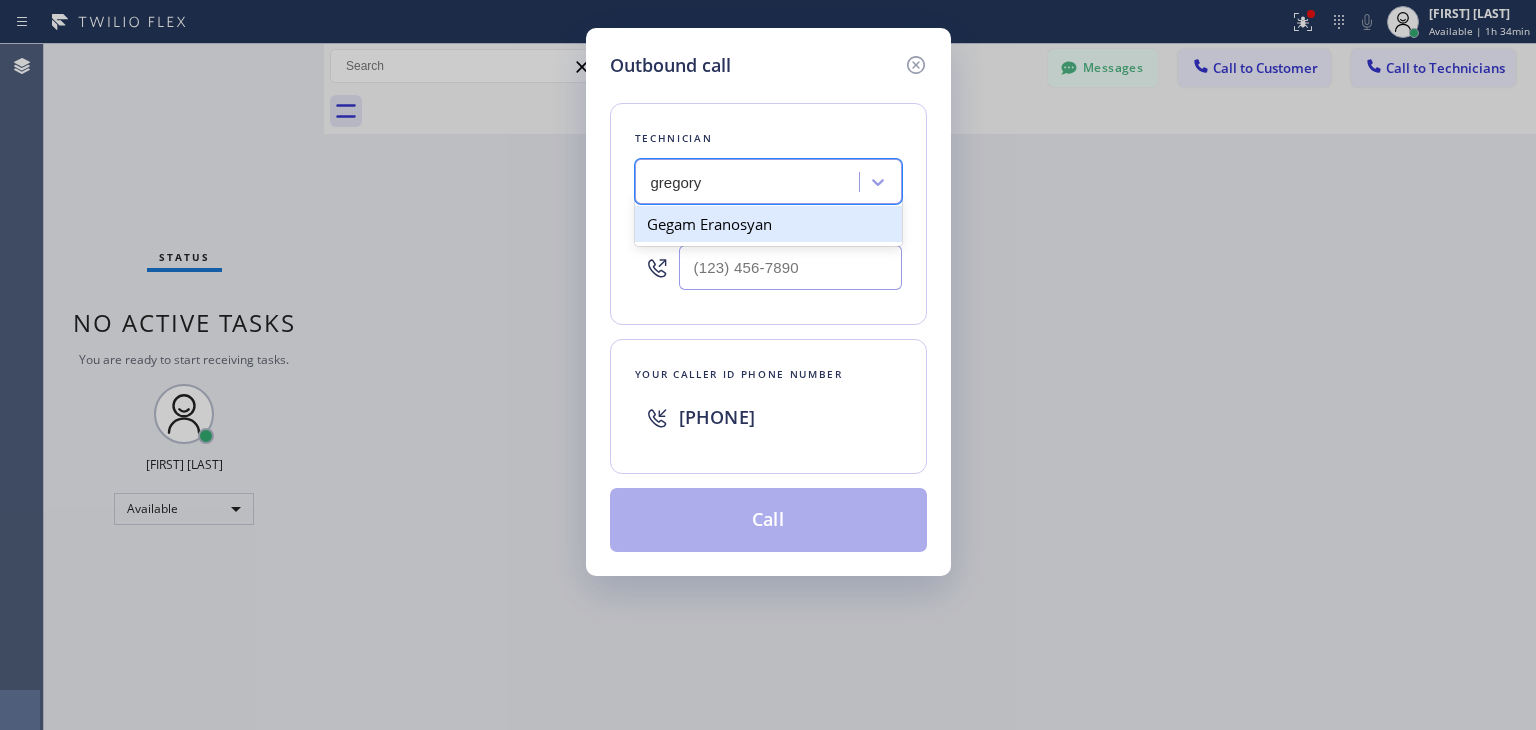 click on "Gegam Eranosyan" at bounding box center (768, 224) 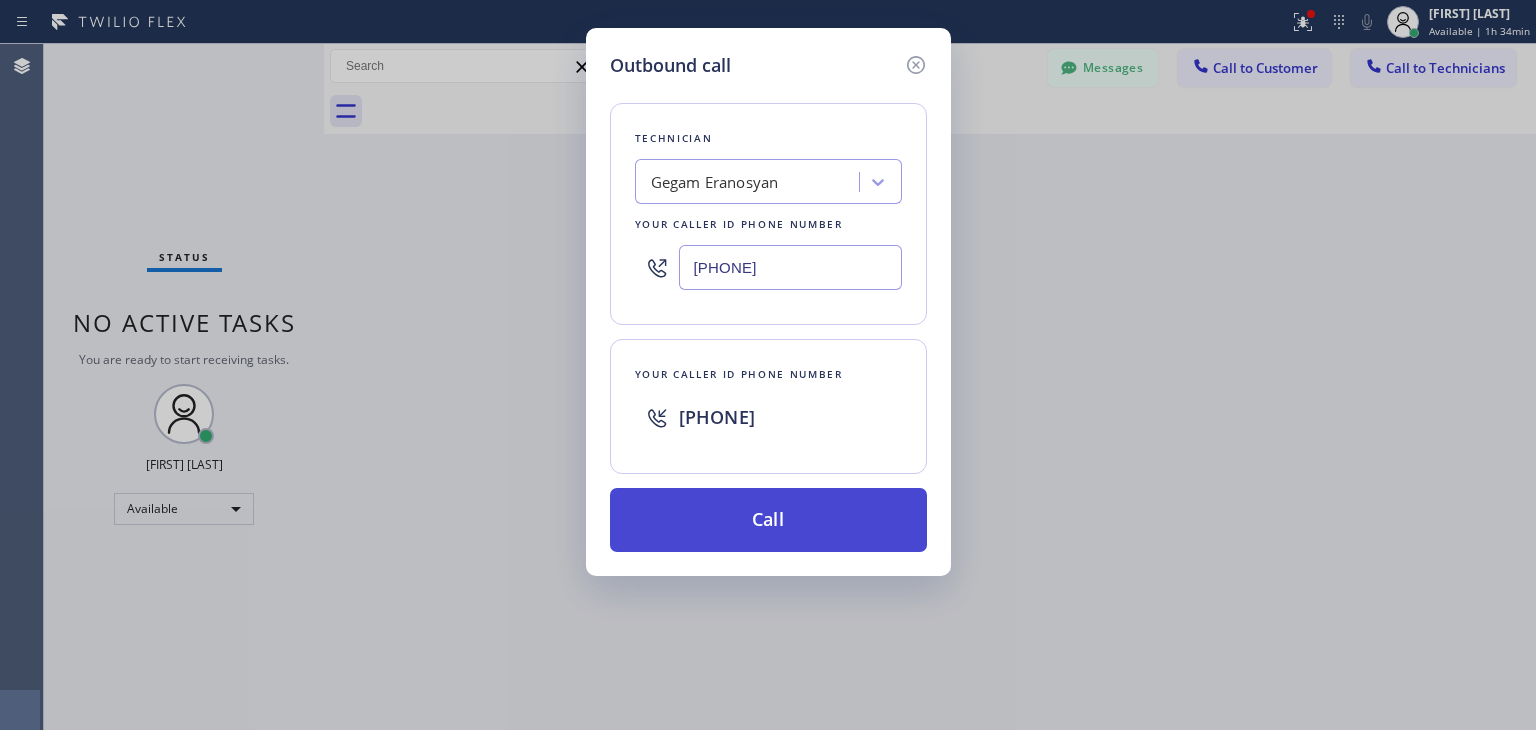 click on "Call" at bounding box center [768, 520] 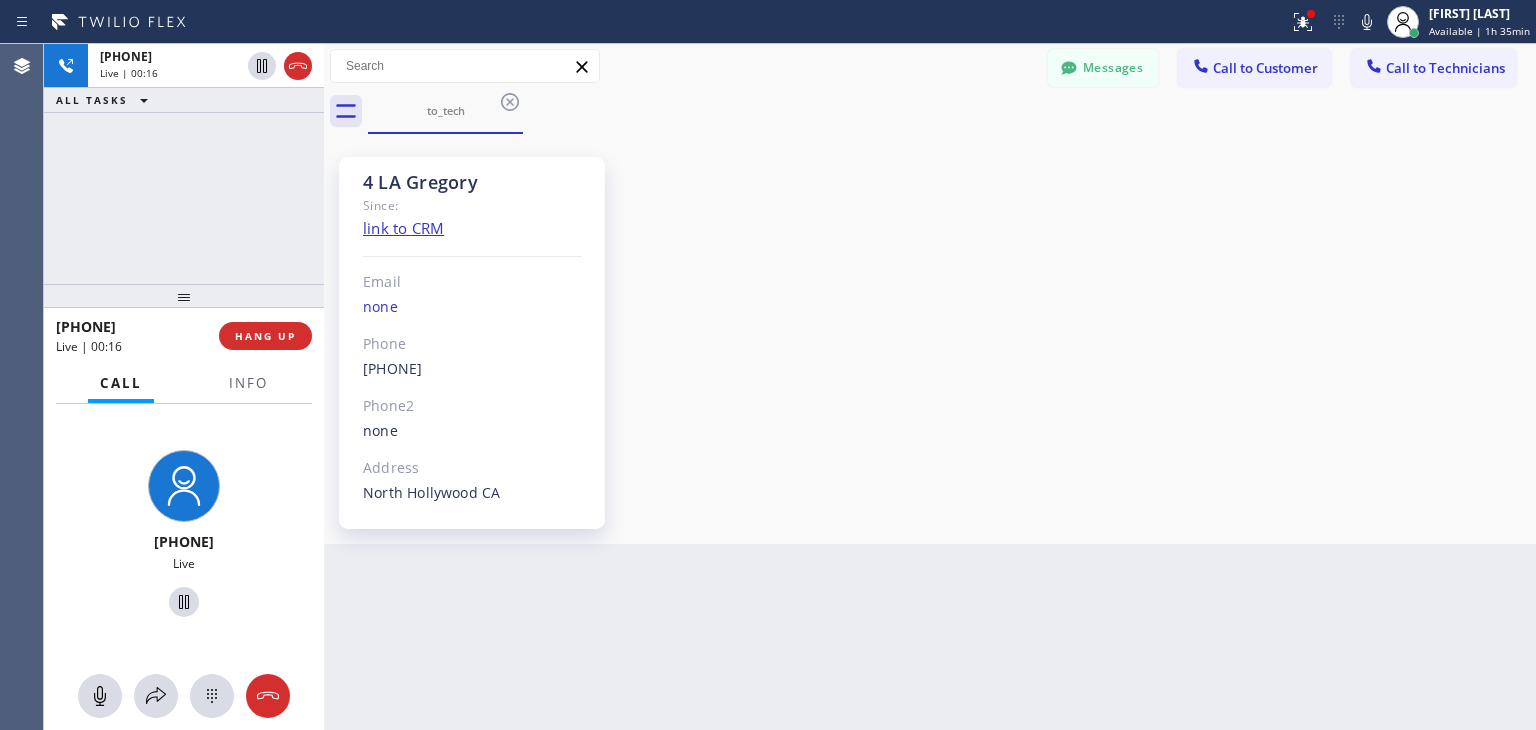 scroll, scrollTop: 204, scrollLeft: 0, axis: vertical 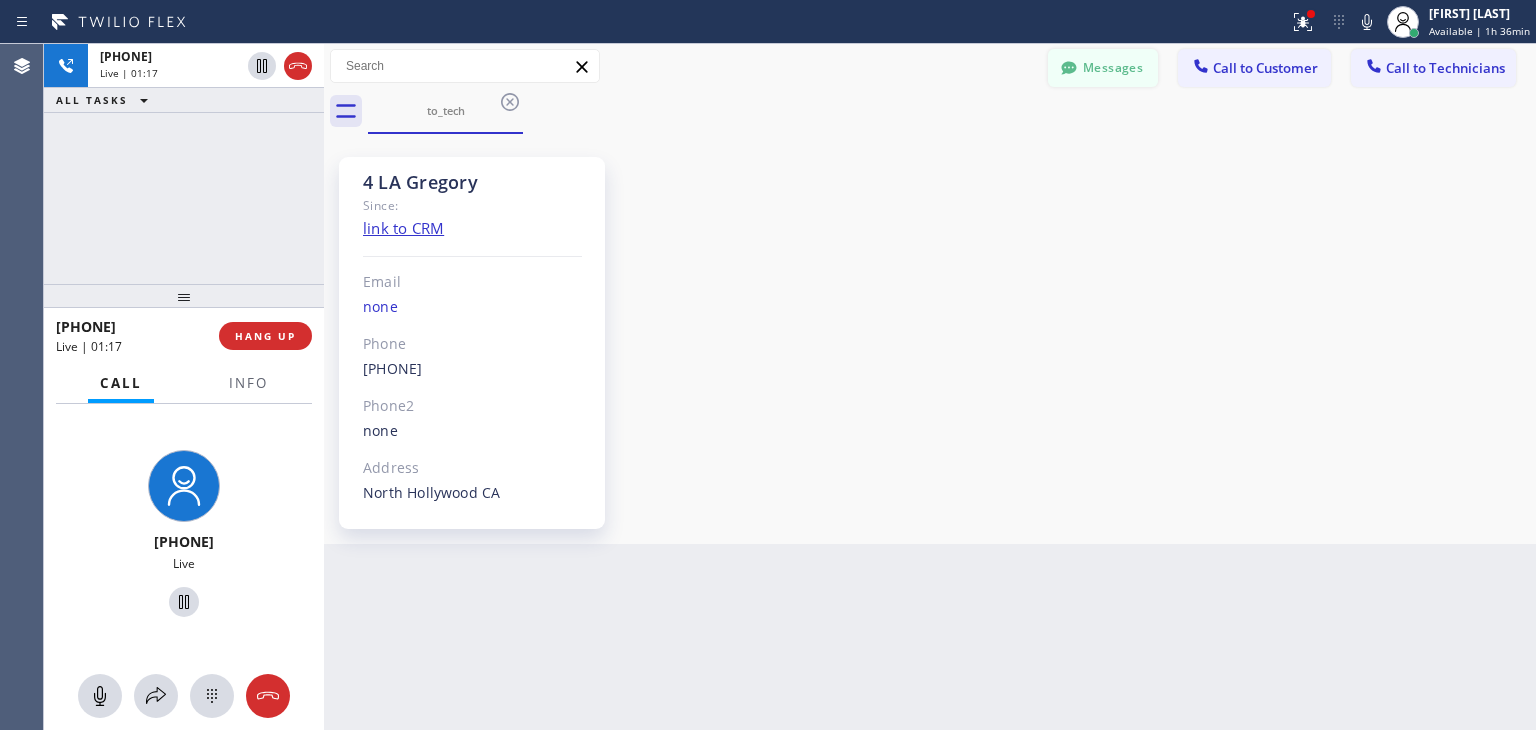 click on "Messages" at bounding box center [1103, 68] 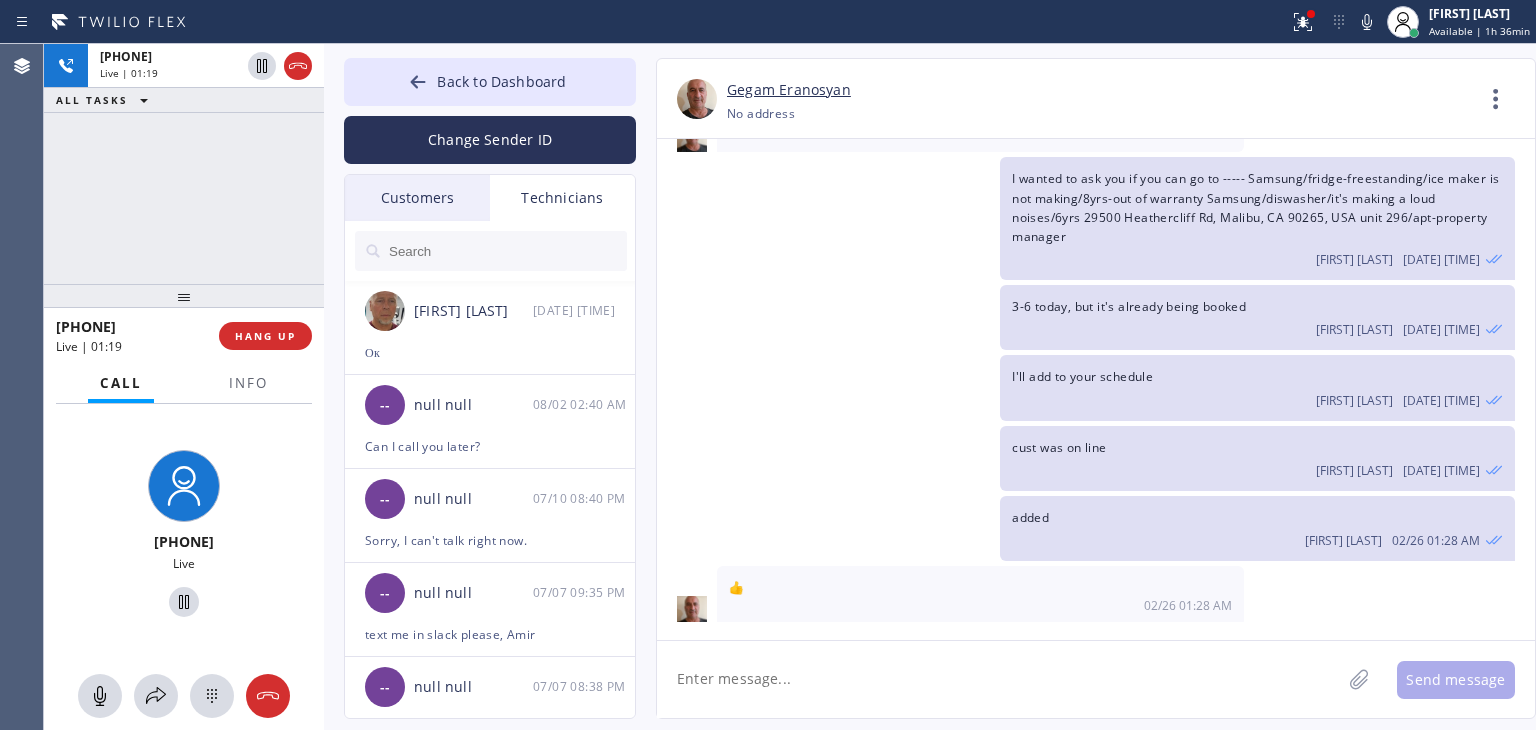 click on "Customers" at bounding box center [417, 198] 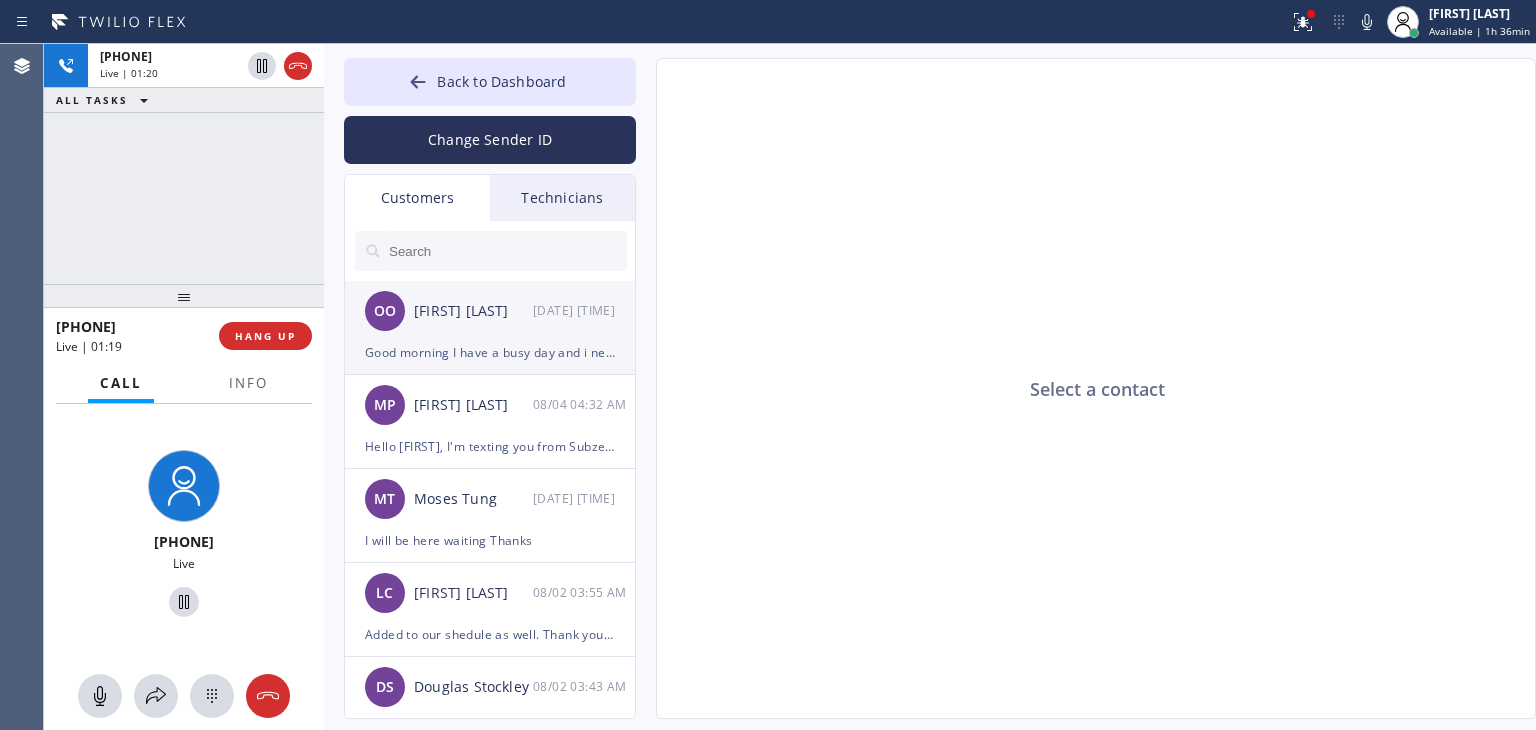 click on "OO Oskar Ortez [DATE] [TIME]" at bounding box center [491, 311] 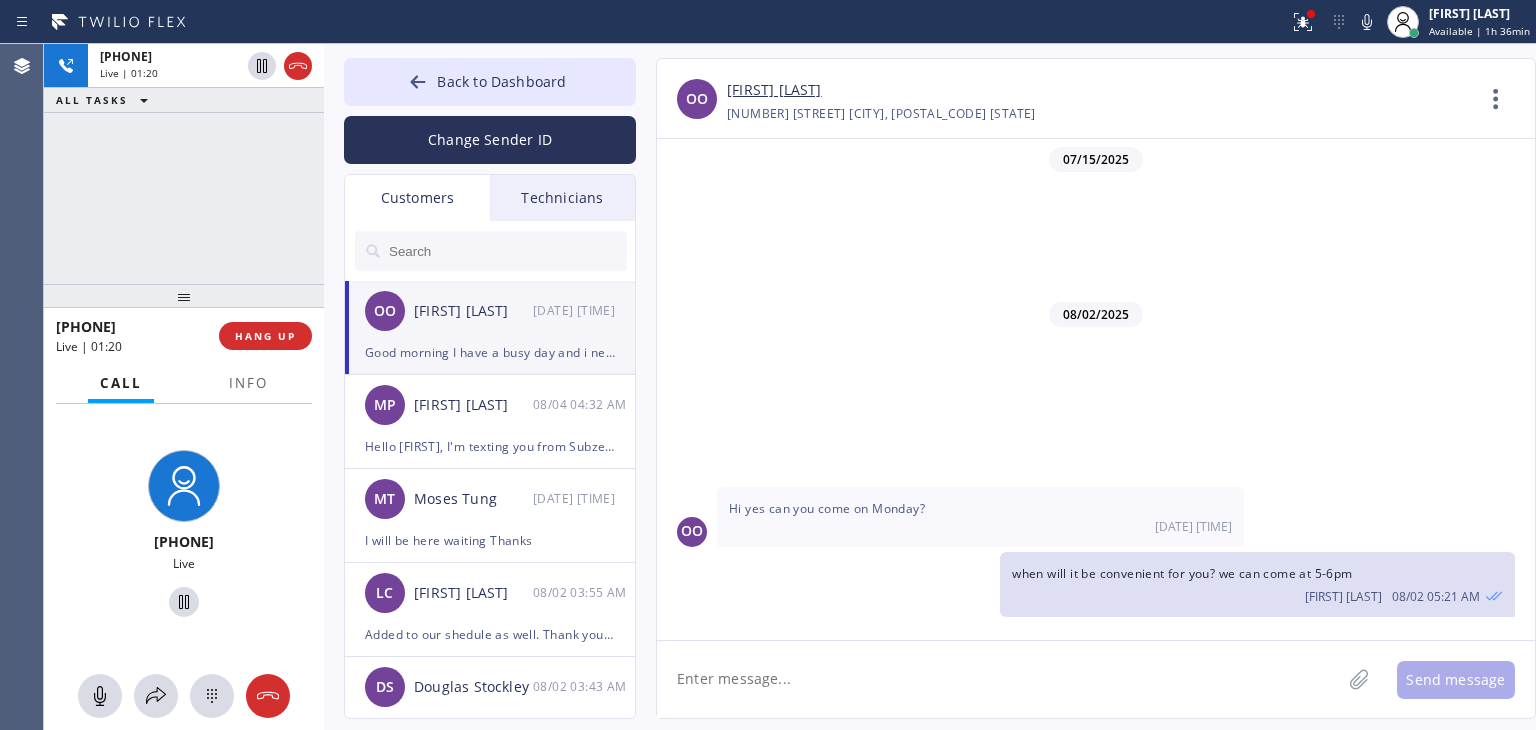 scroll, scrollTop: 325, scrollLeft: 0, axis: vertical 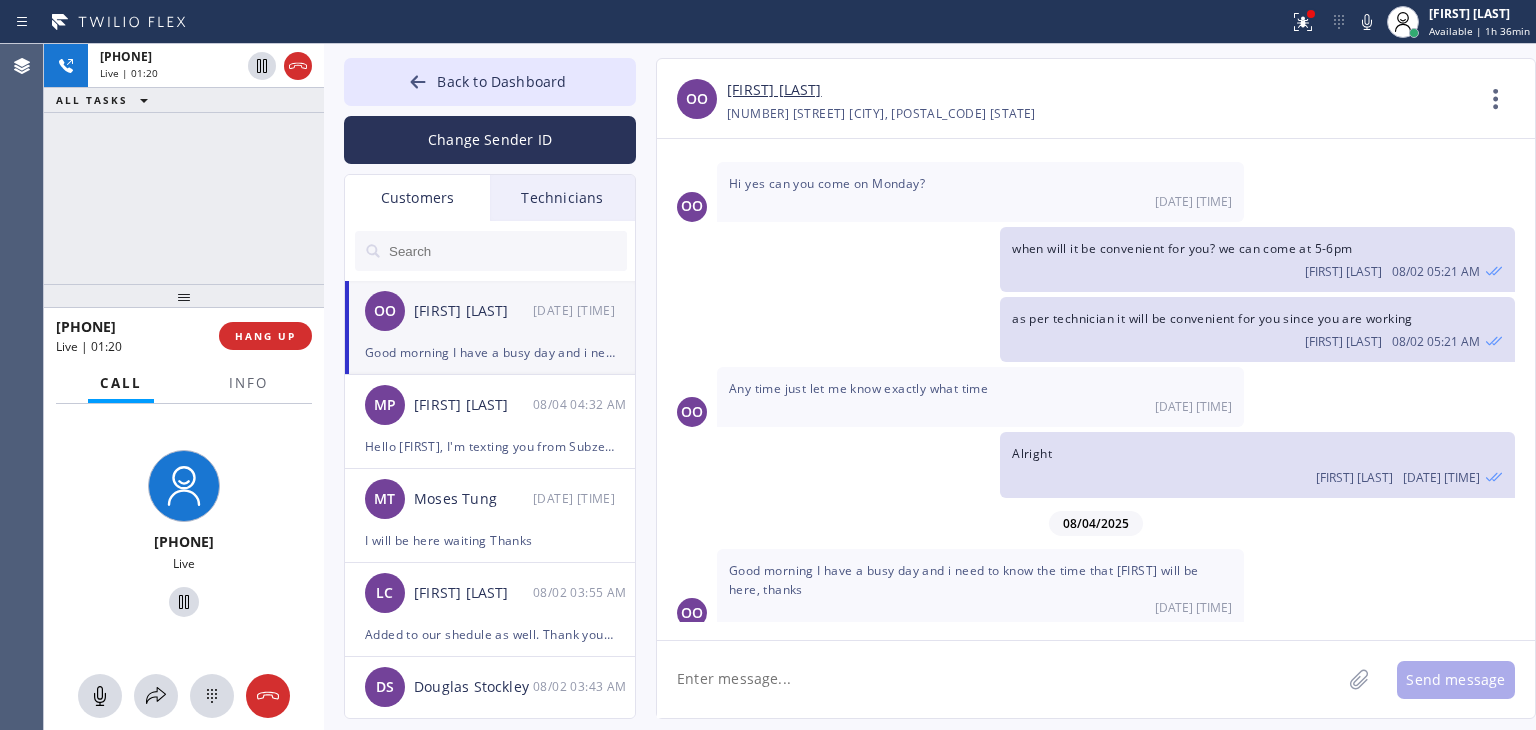 click 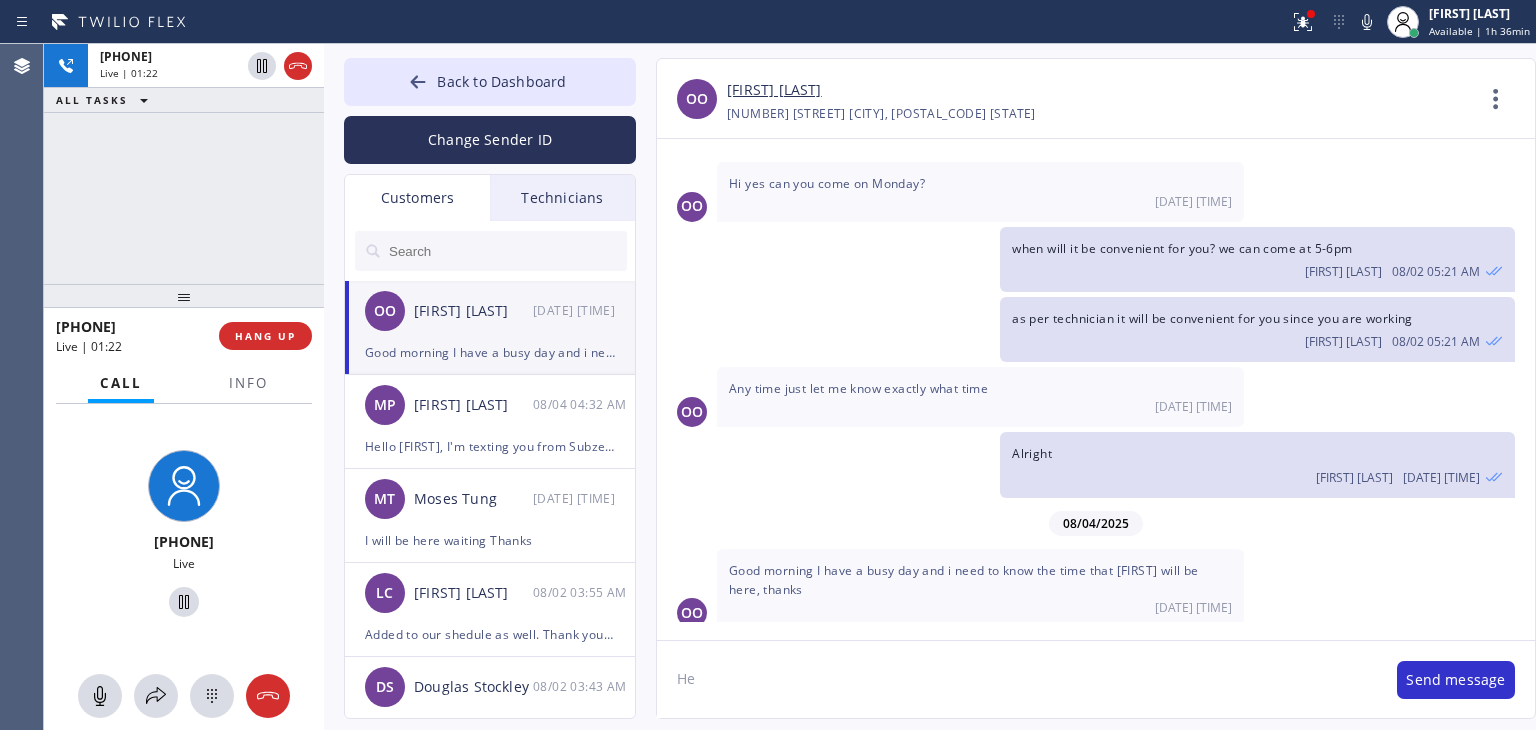 type on "H" 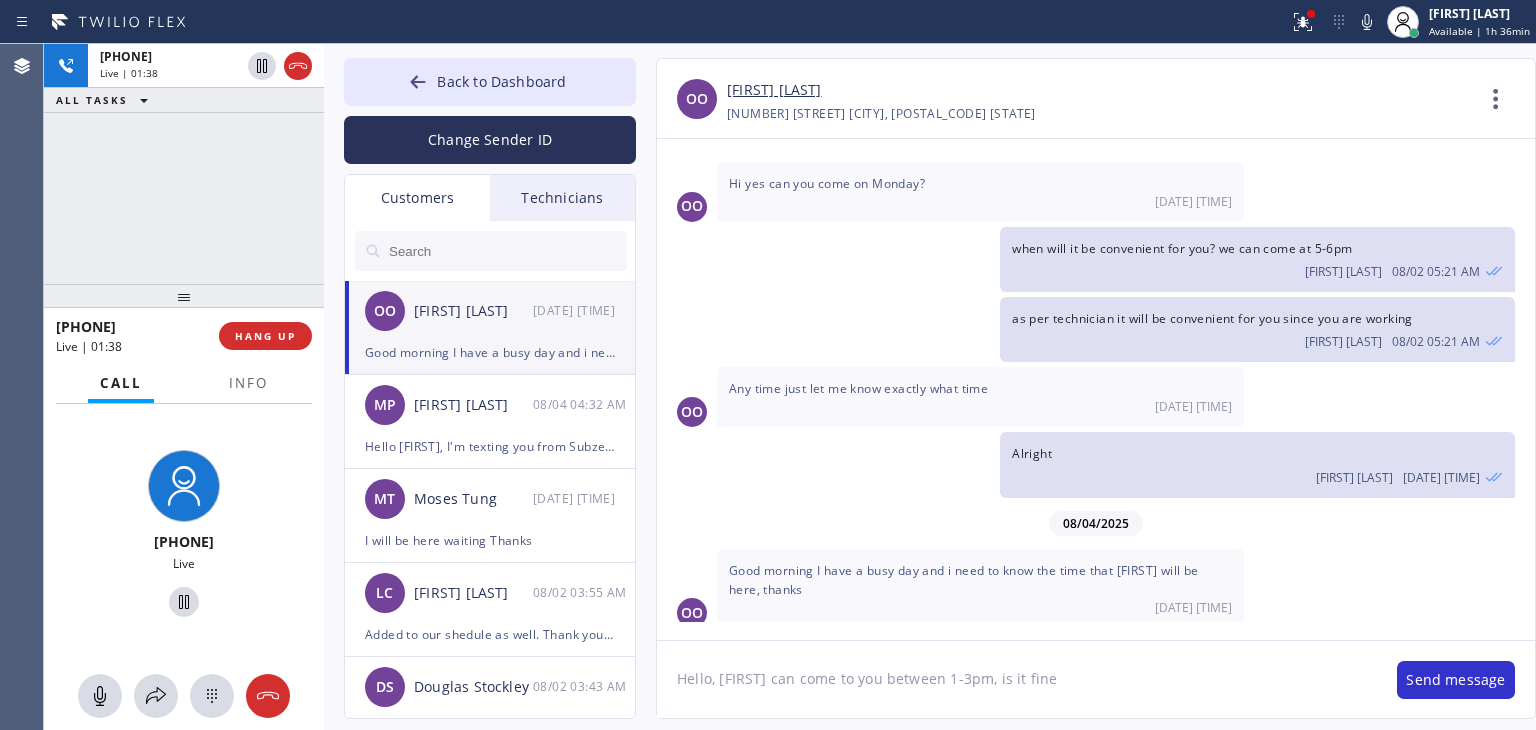 type on "Hello, Gregory can come to you between 1-3pm, is it fine?" 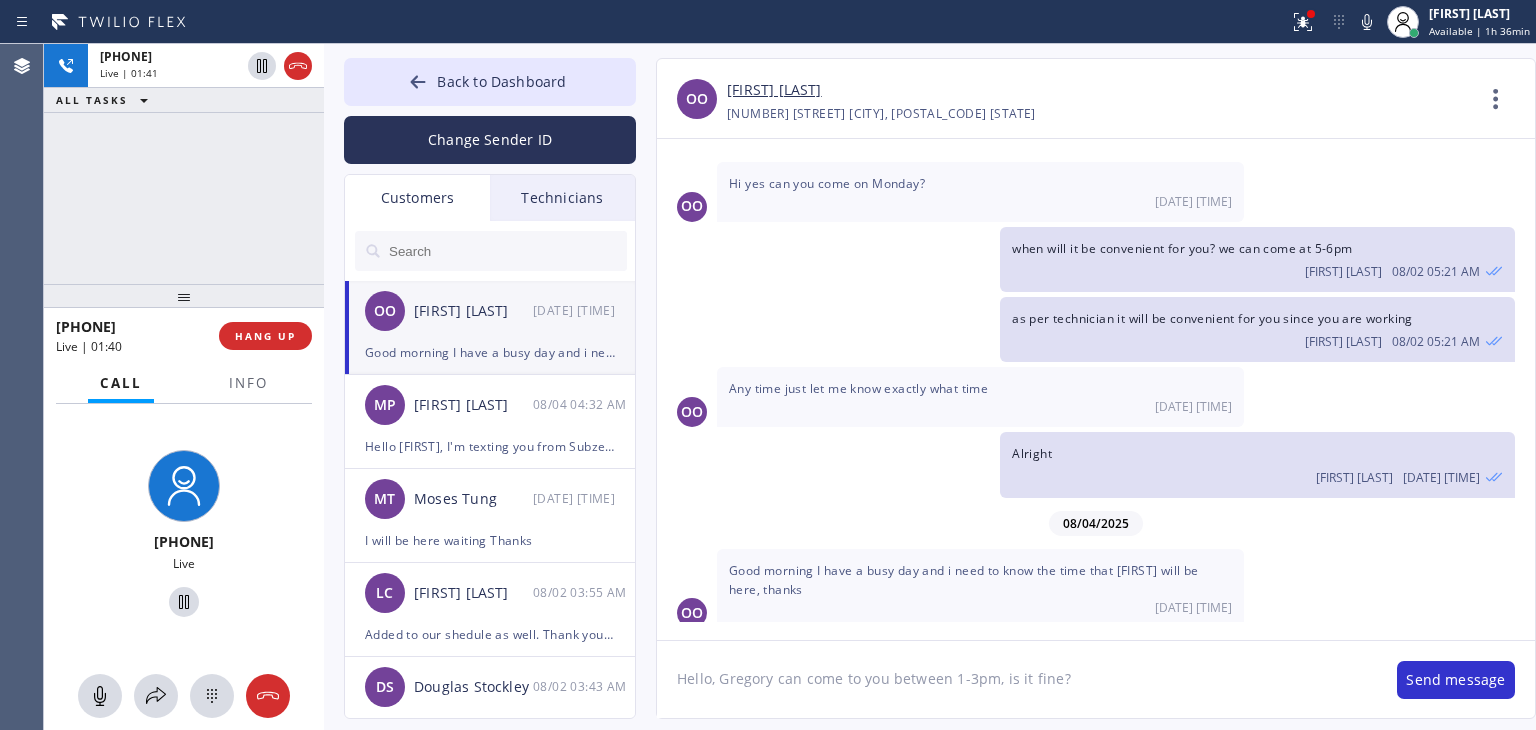 type 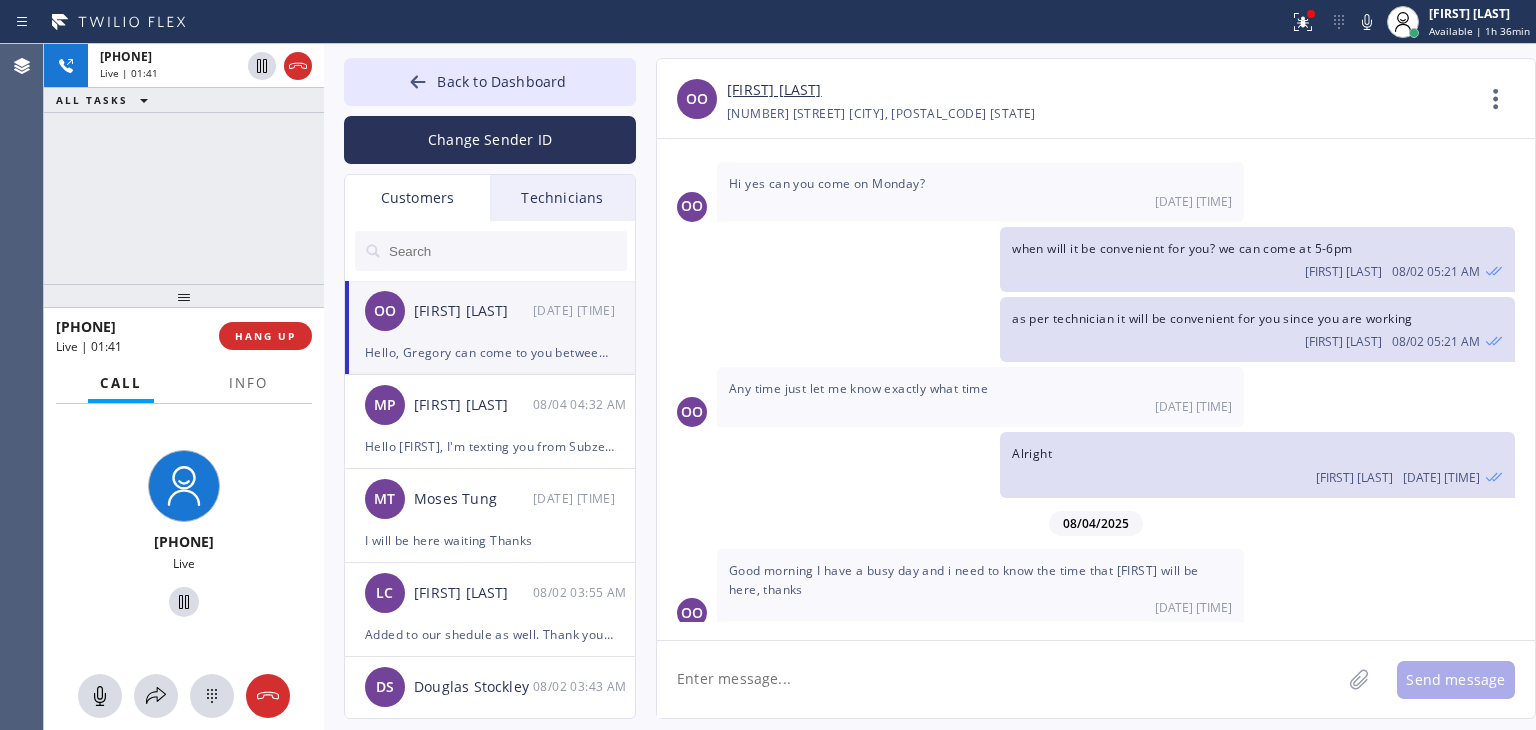 scroll, scrollTop: 395, scrollLeft: 0, axis: vertical 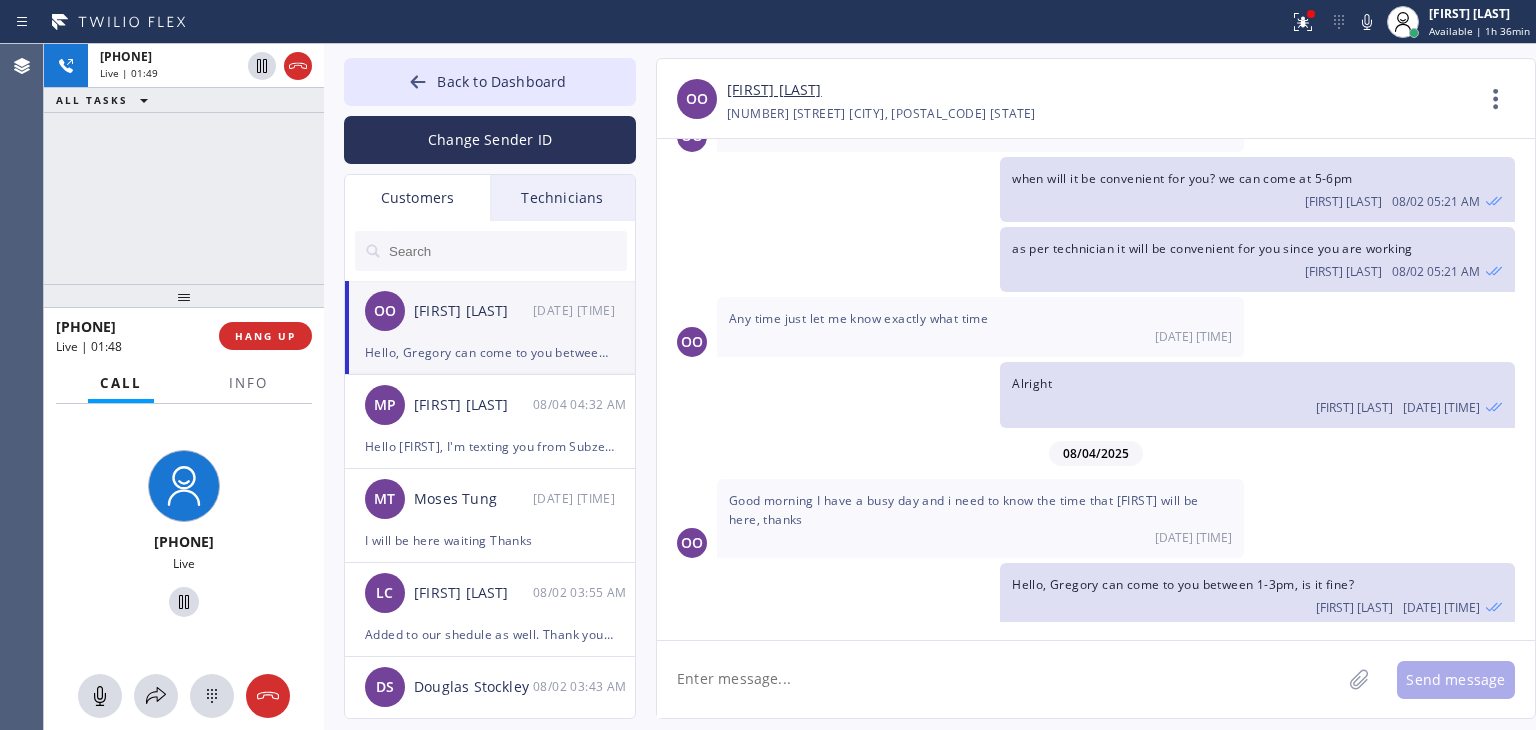 click 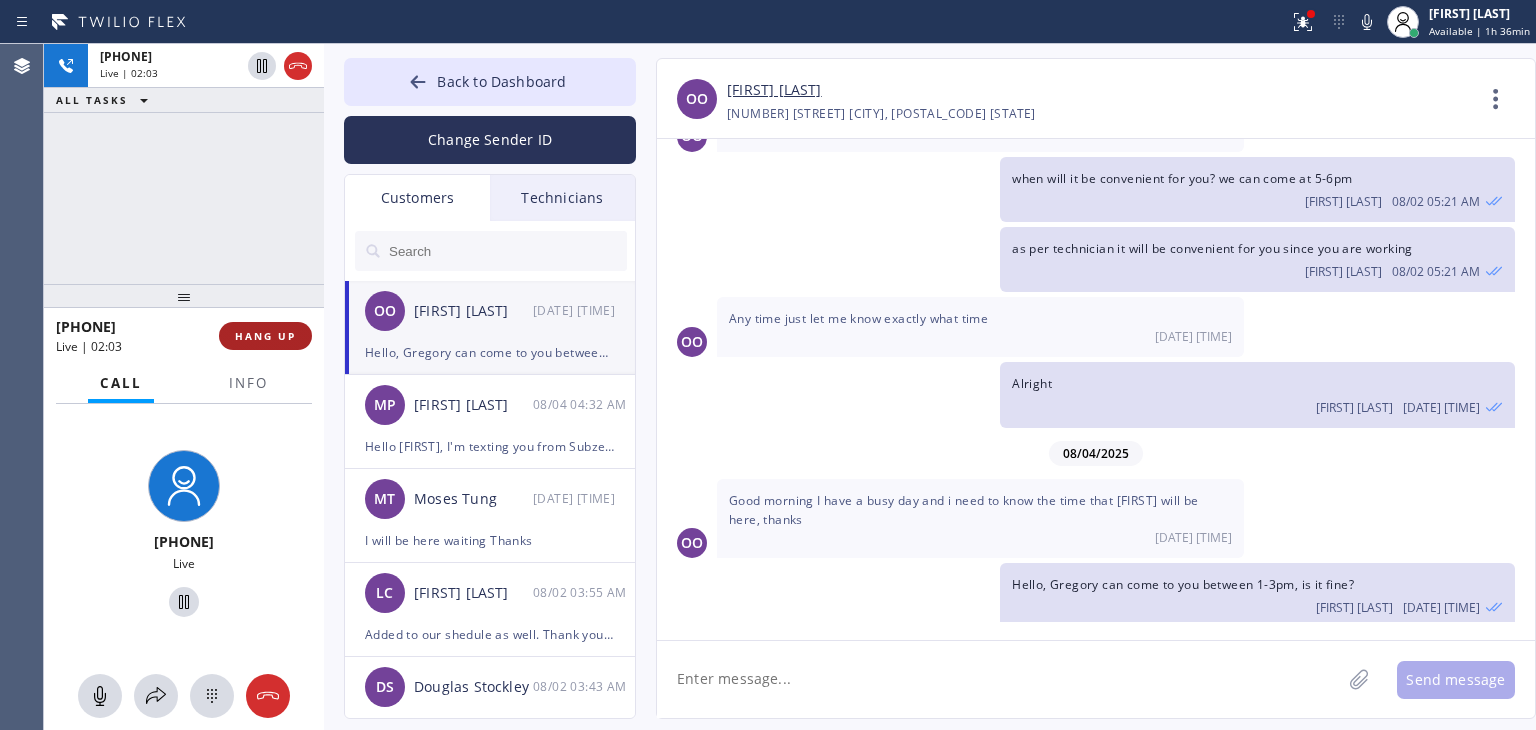 click on "HANG UP" at bounding box center [265, 336] 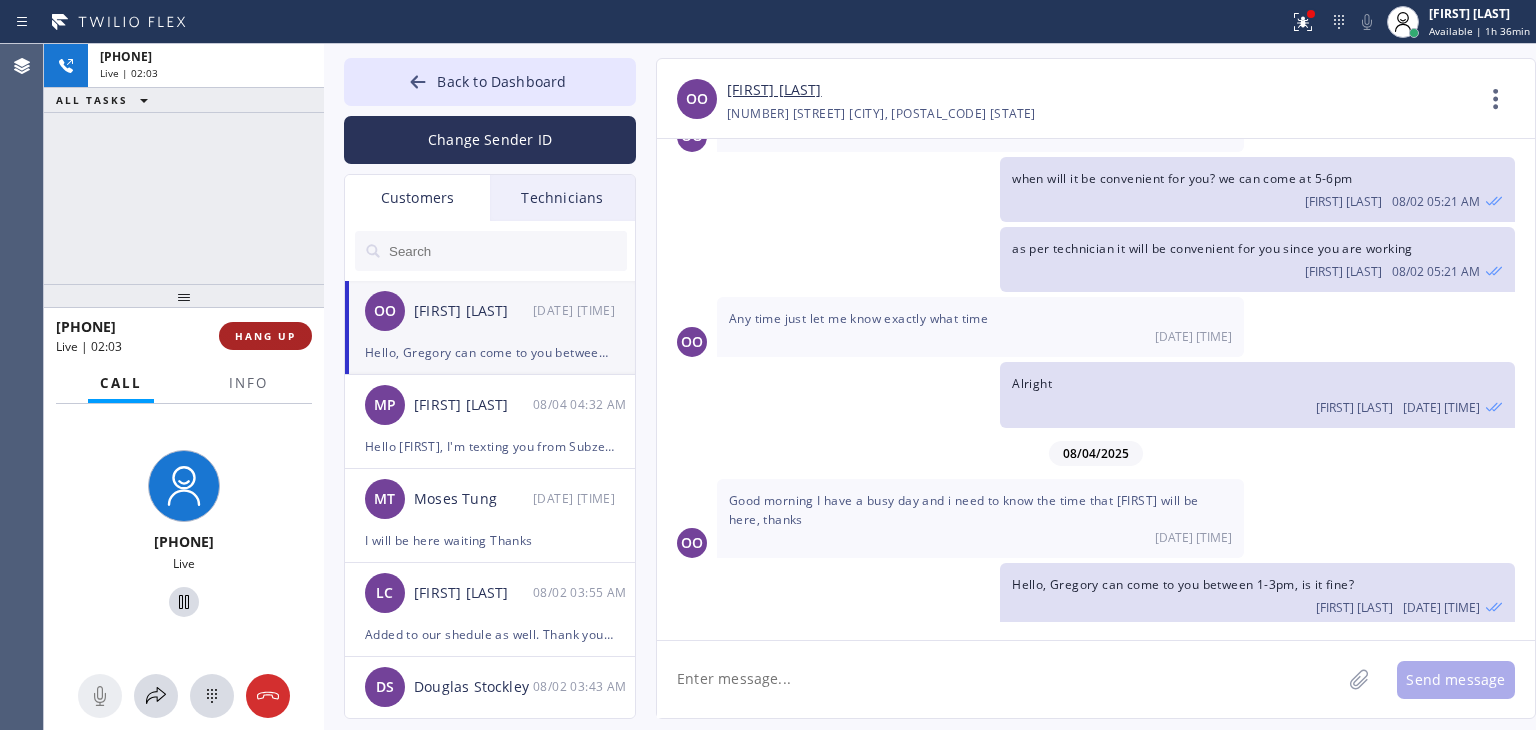 click on "HANG UP" at bounding box center [265, 336] 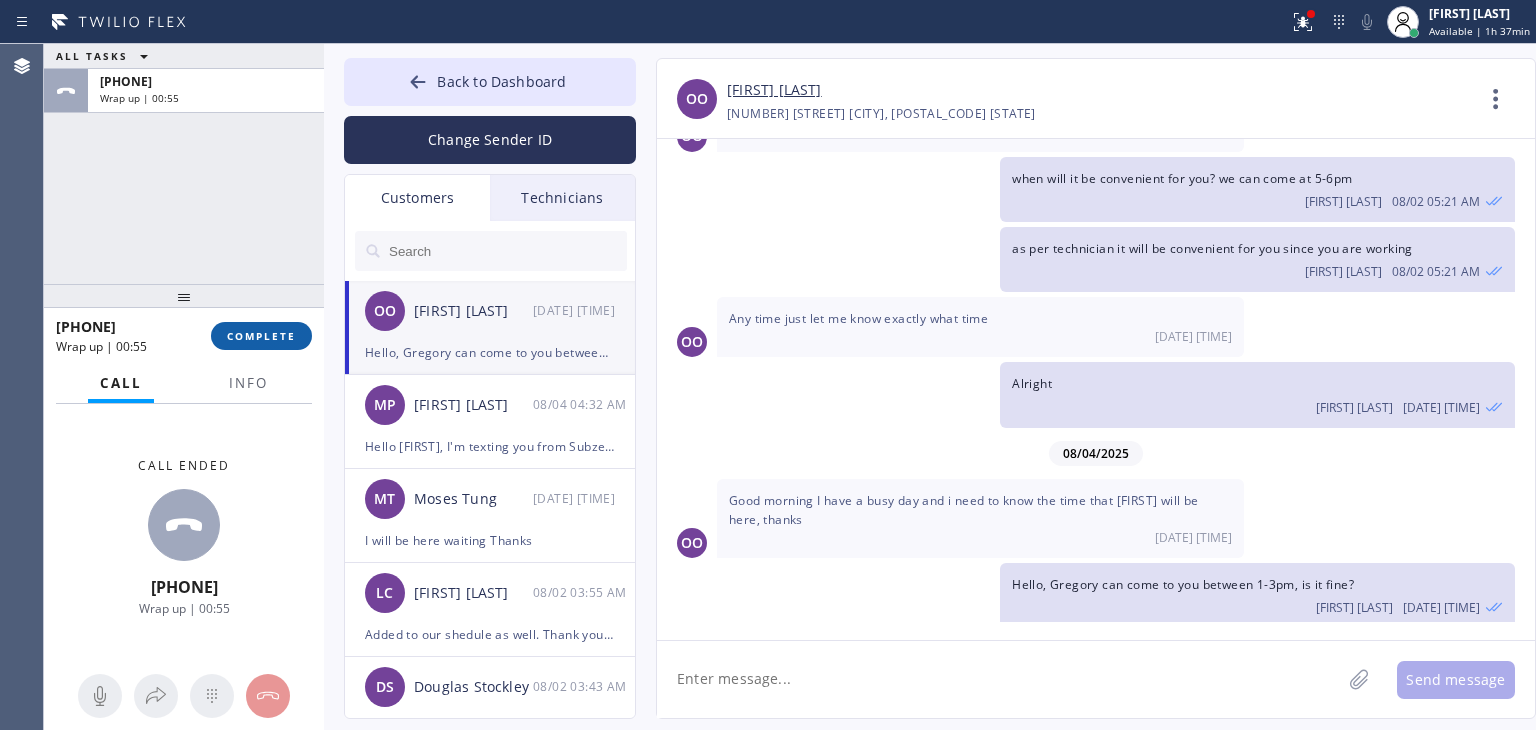click on "COMPLETE" at bounding box center (261, 336) 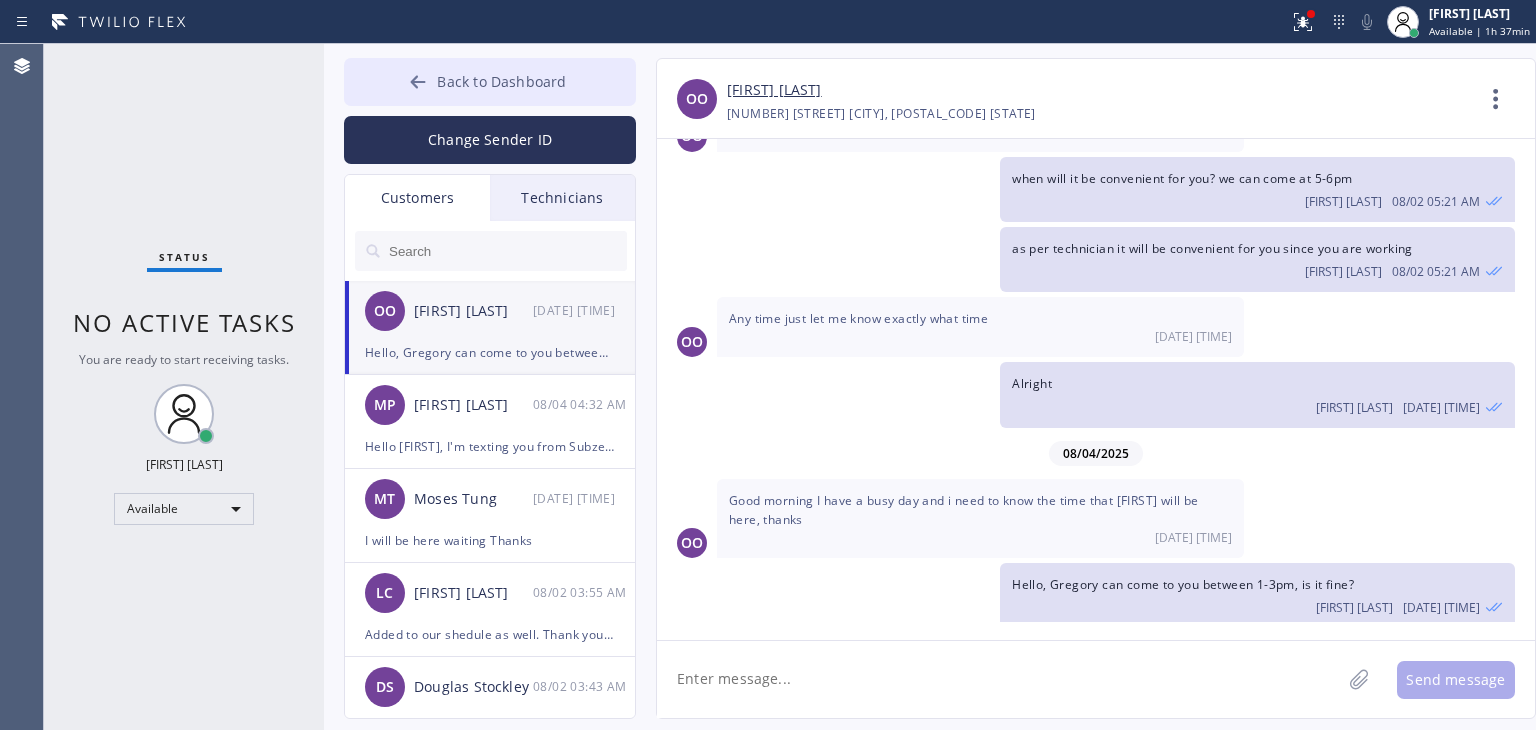 click on "Back to Dashboard" at bounding box center [501, 81] 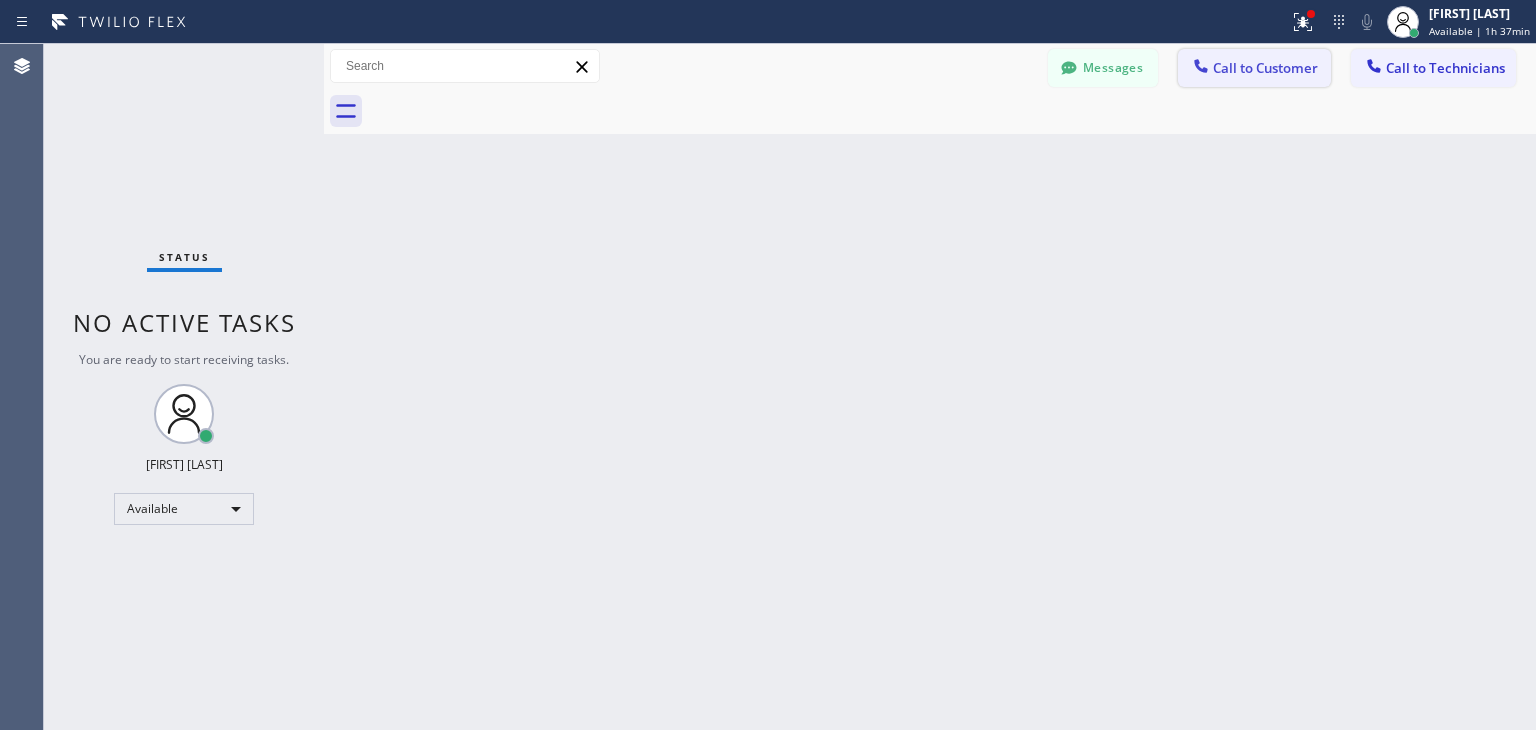 click on "Call to Customer" at bounding box center [1254, 68] 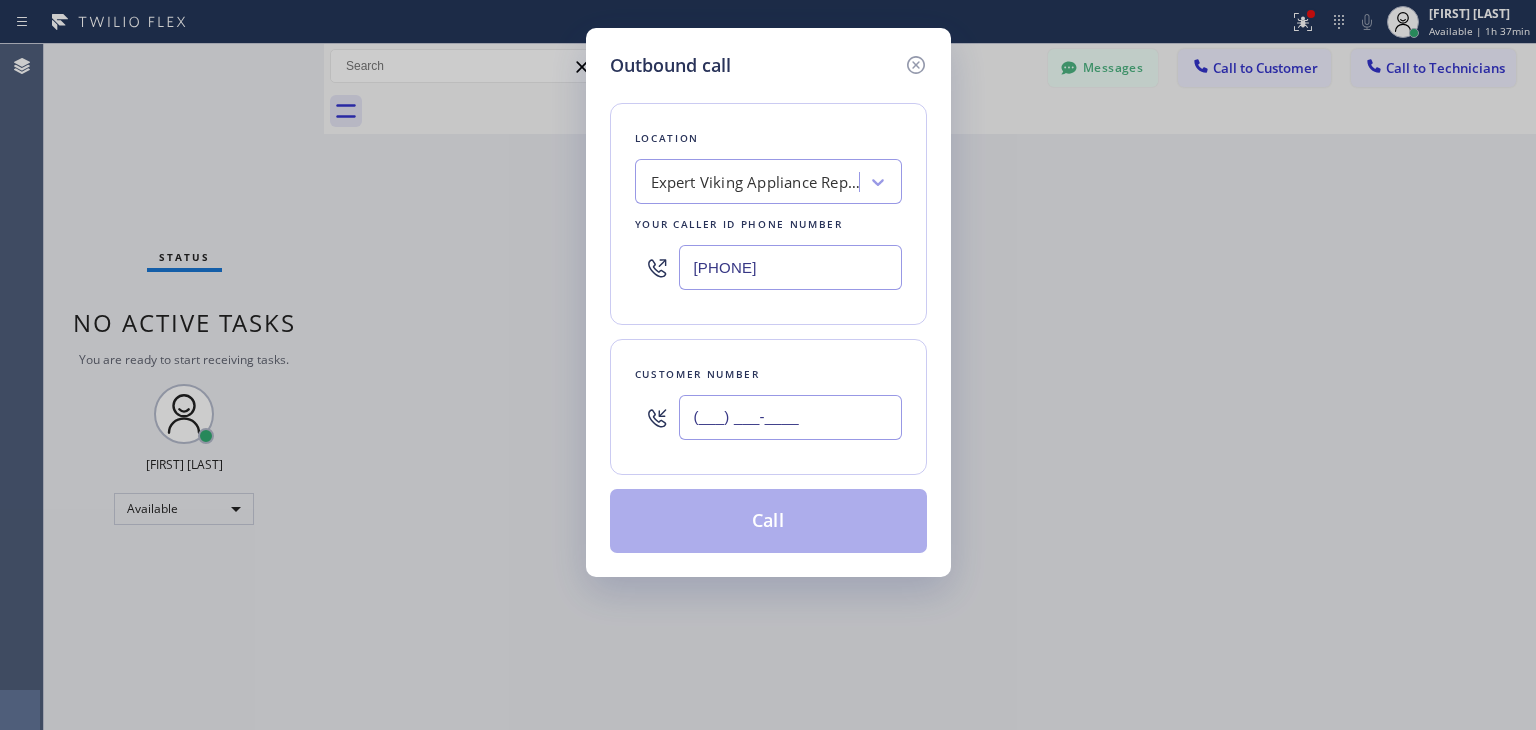 click on "(___) ___-____" at bounding box center [790, 417] 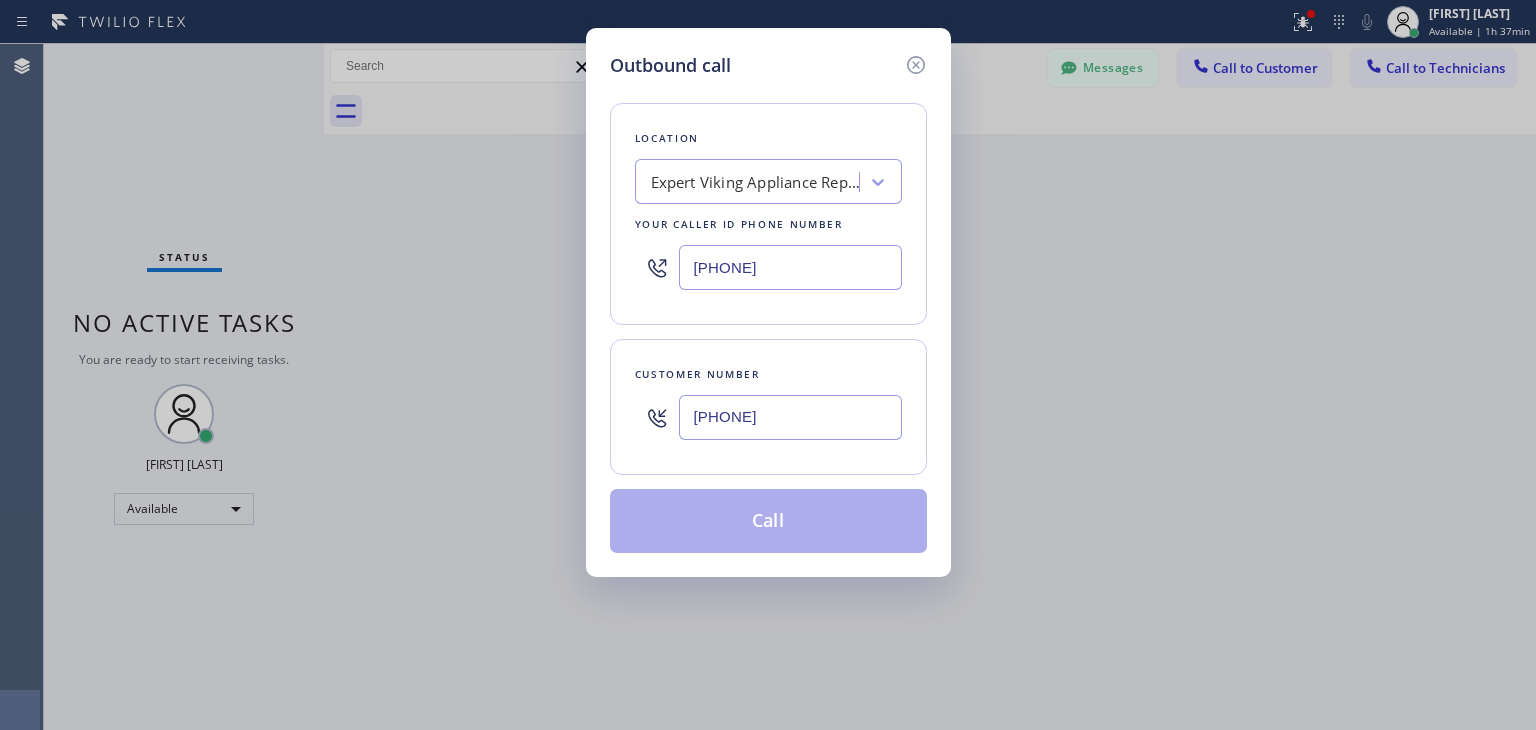 type on "[PHONE]" 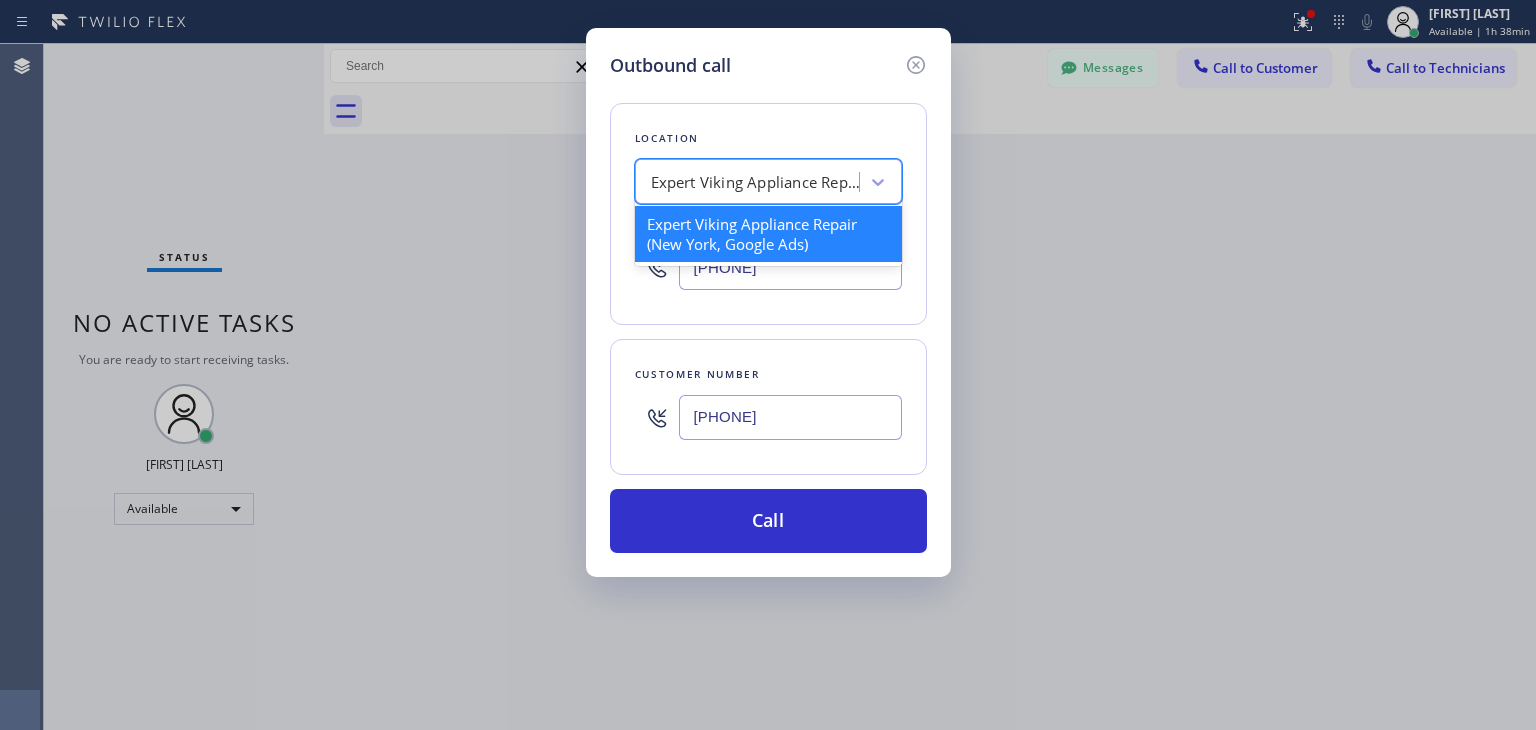 paste on "Home Alliance" 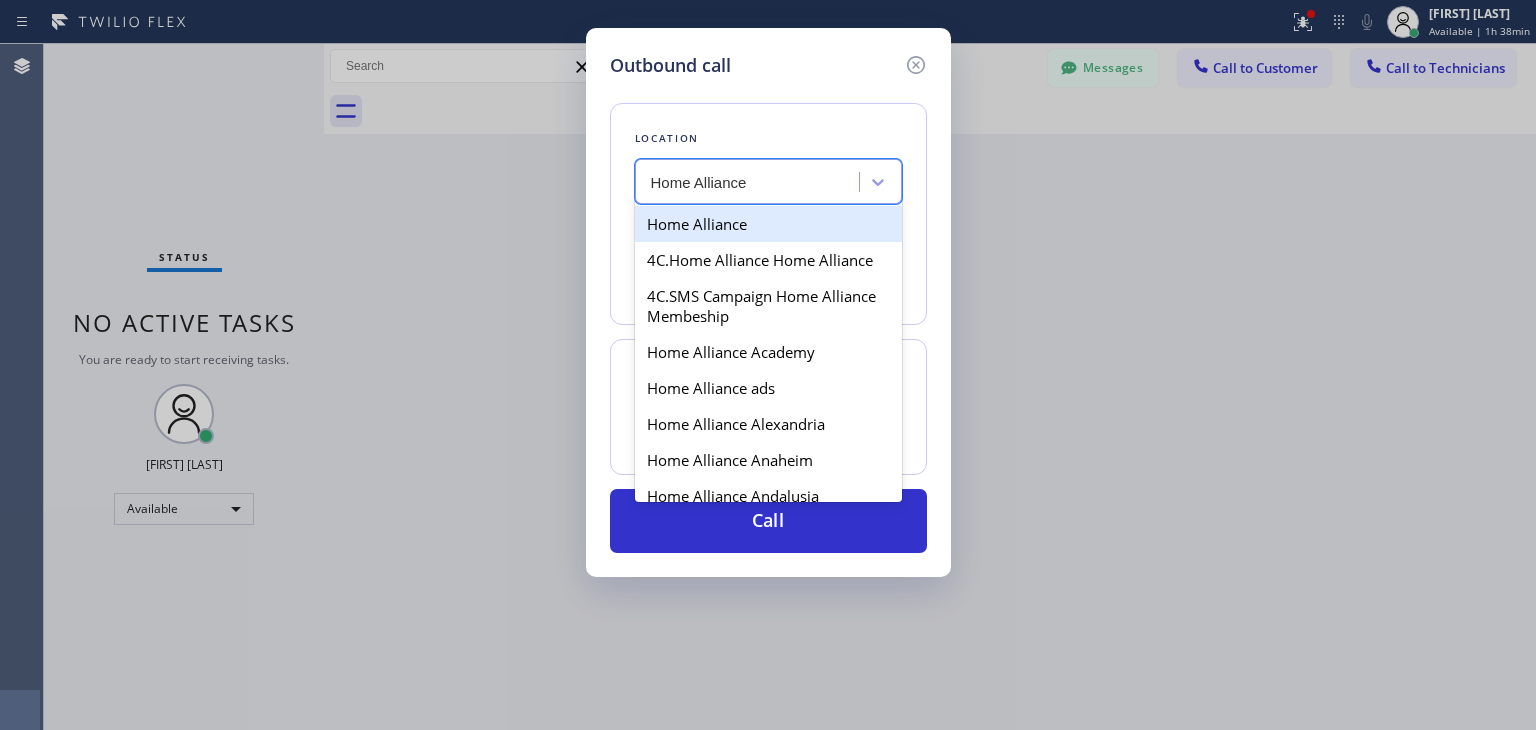 click on "Home Alliance" at bounding box center [768, 224] 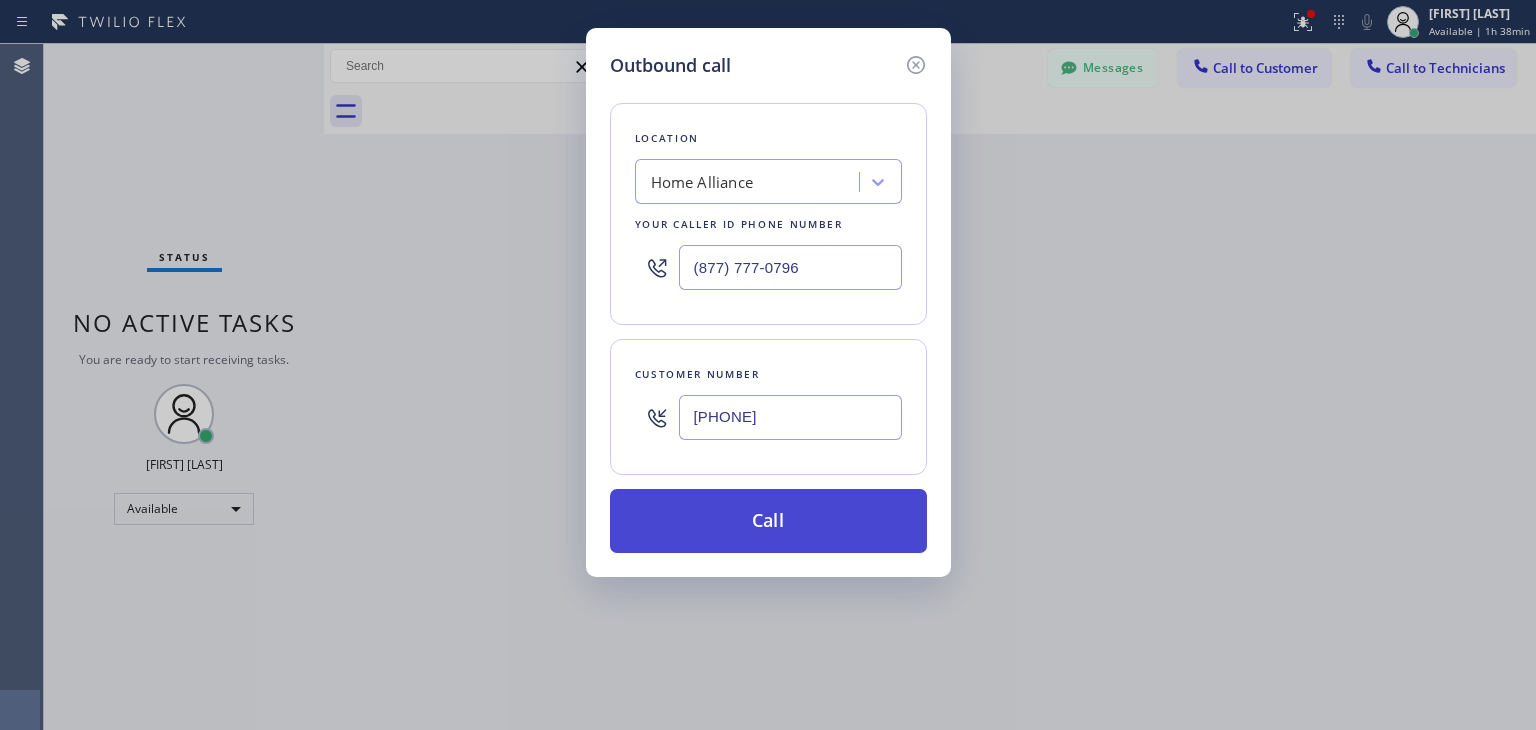 click on "Call" at bounding box center (768, 521) 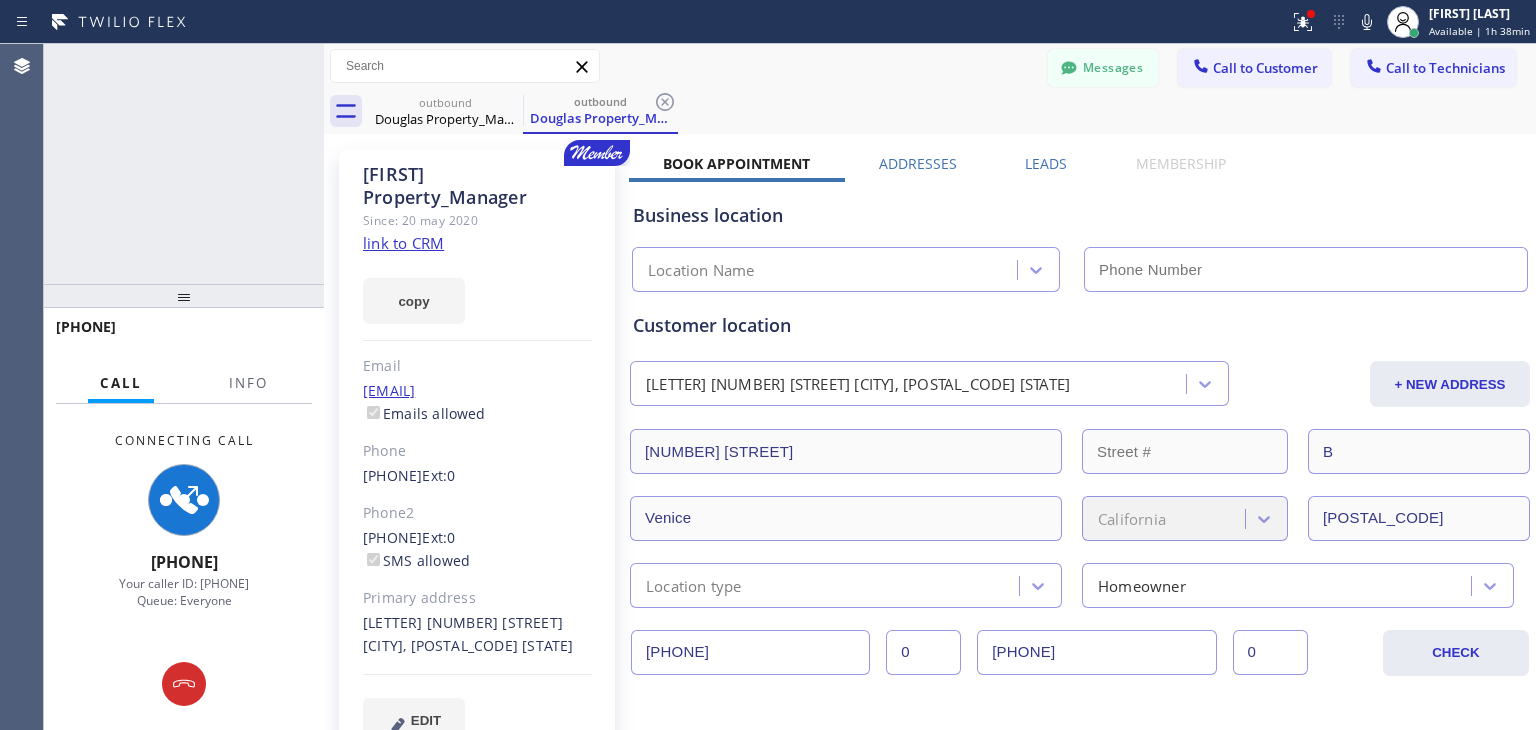 type on "(877) 777-0796" 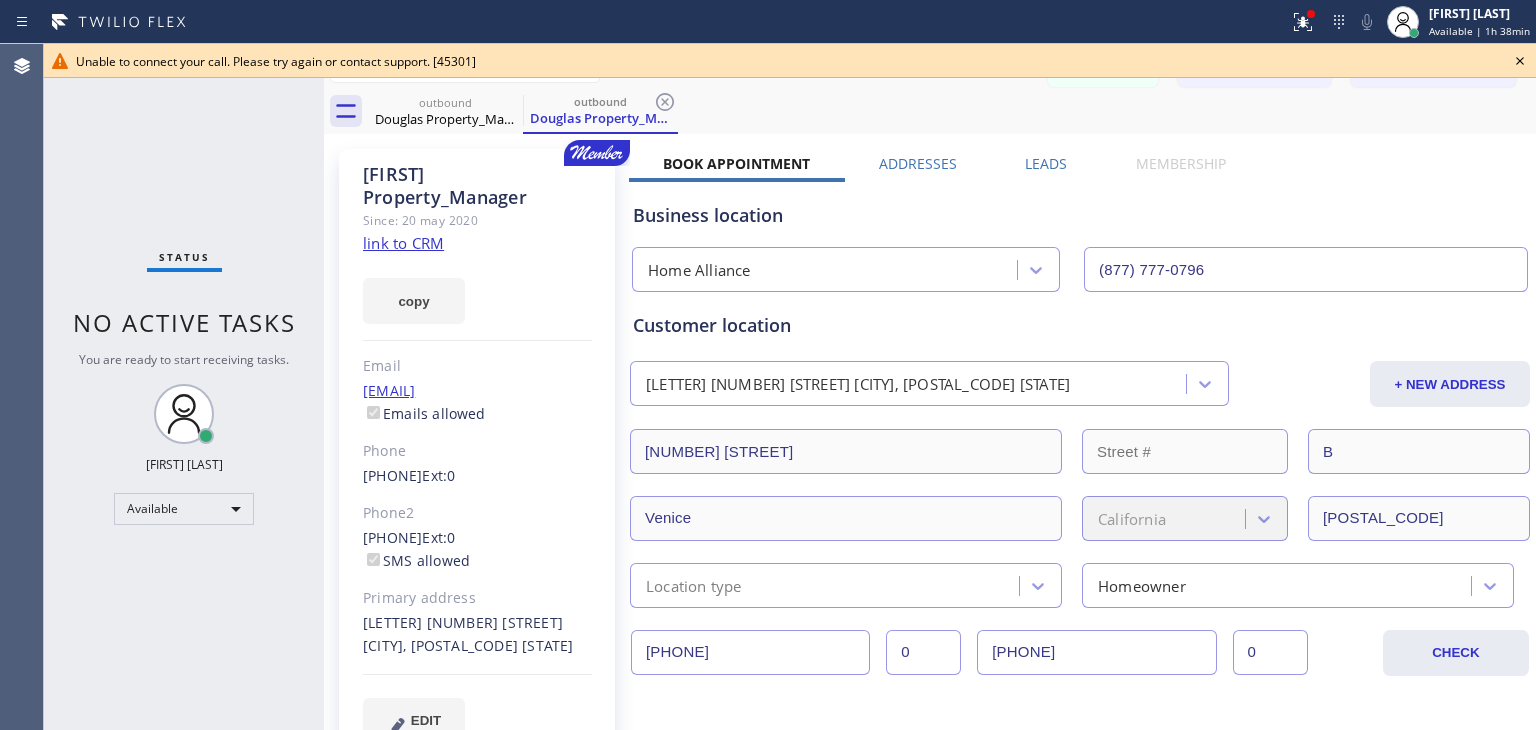 click 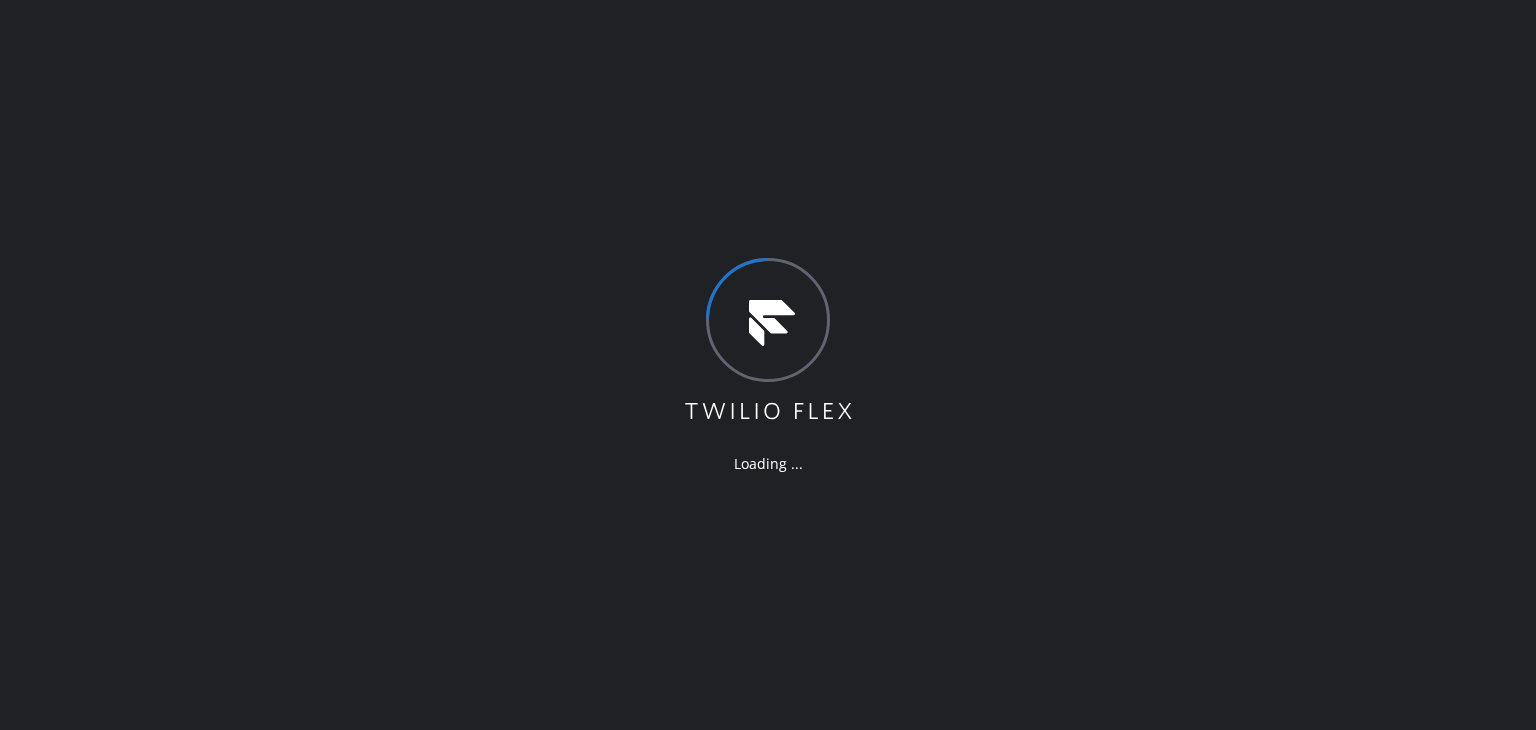 scroll, scrollTop: 0, scrollLeft: 0, axis: both 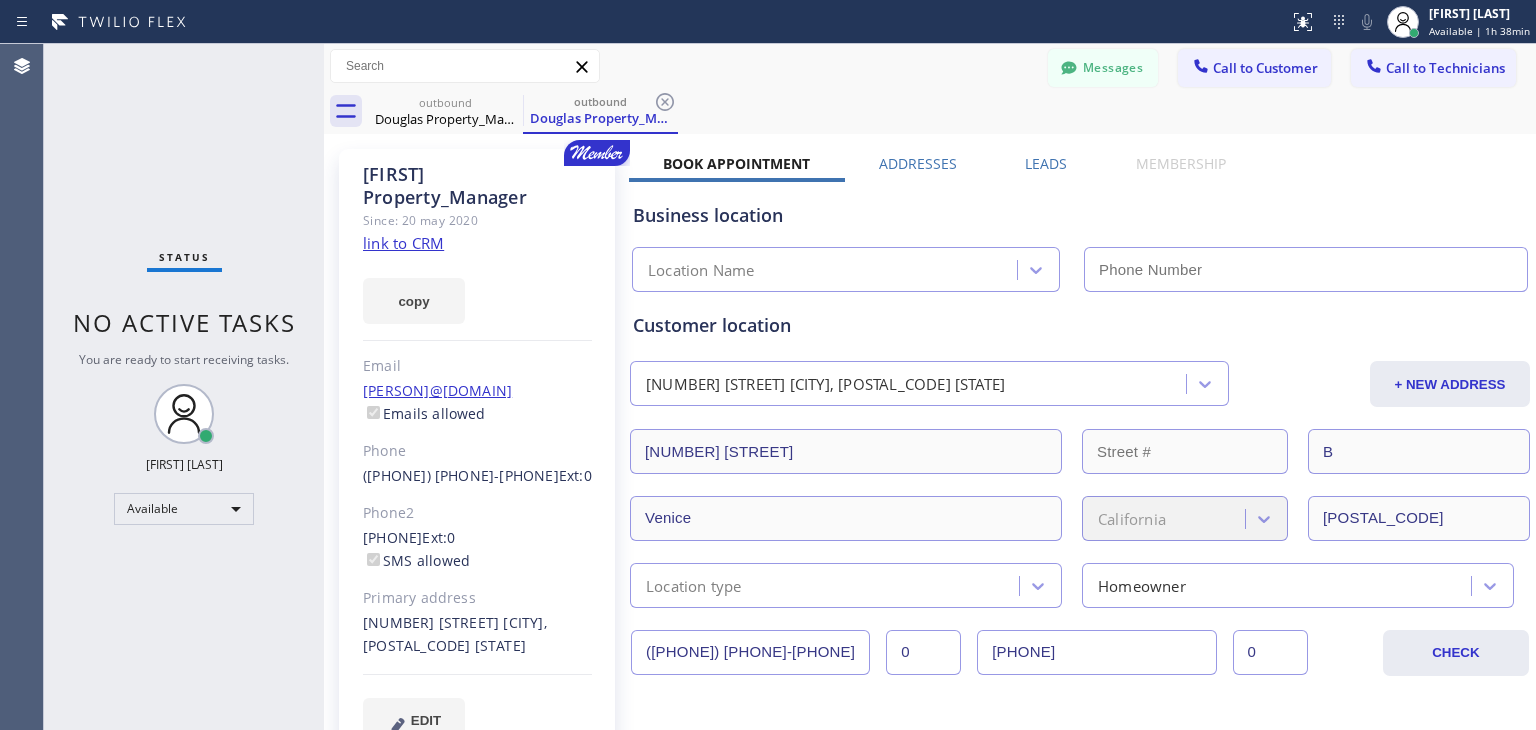 type on "(877) 777-0796" 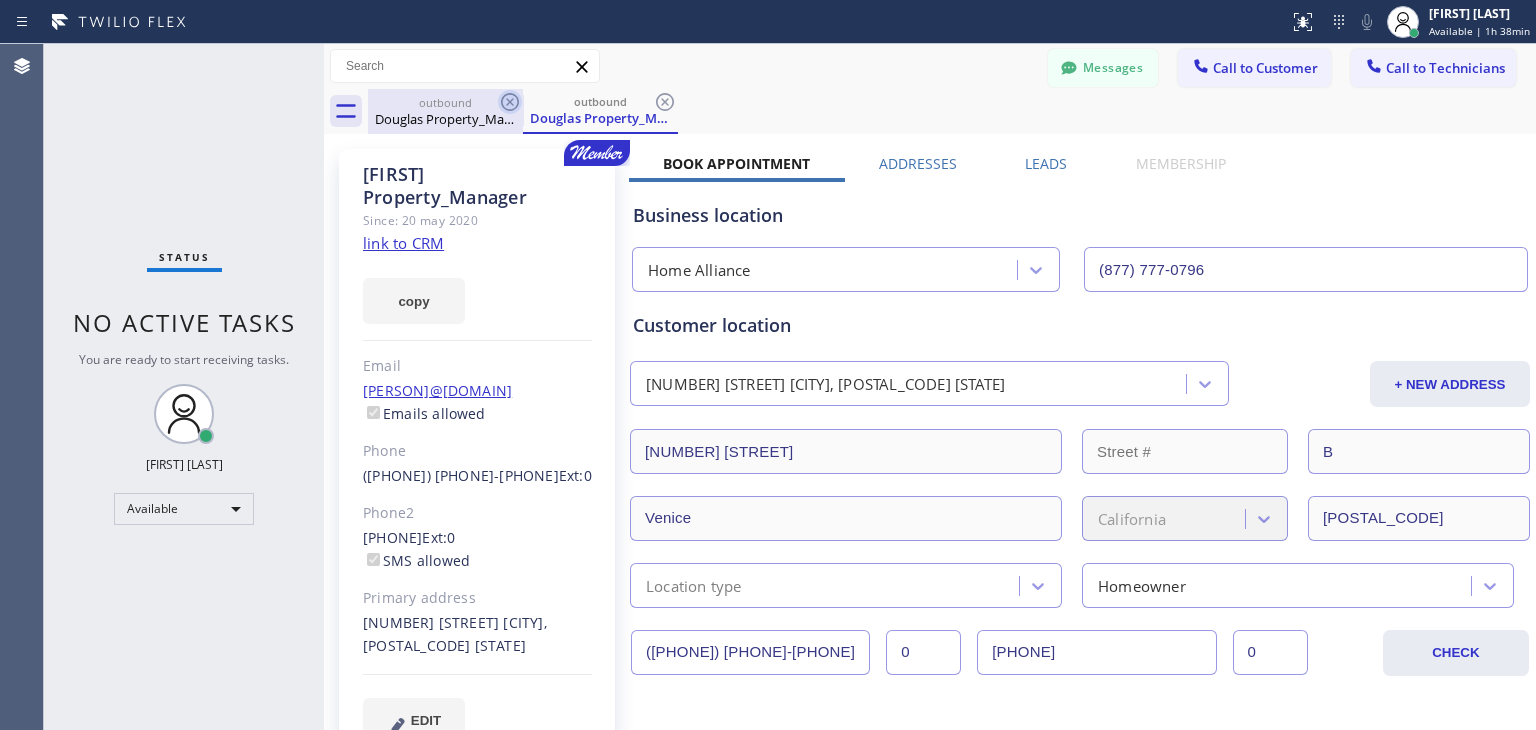 click 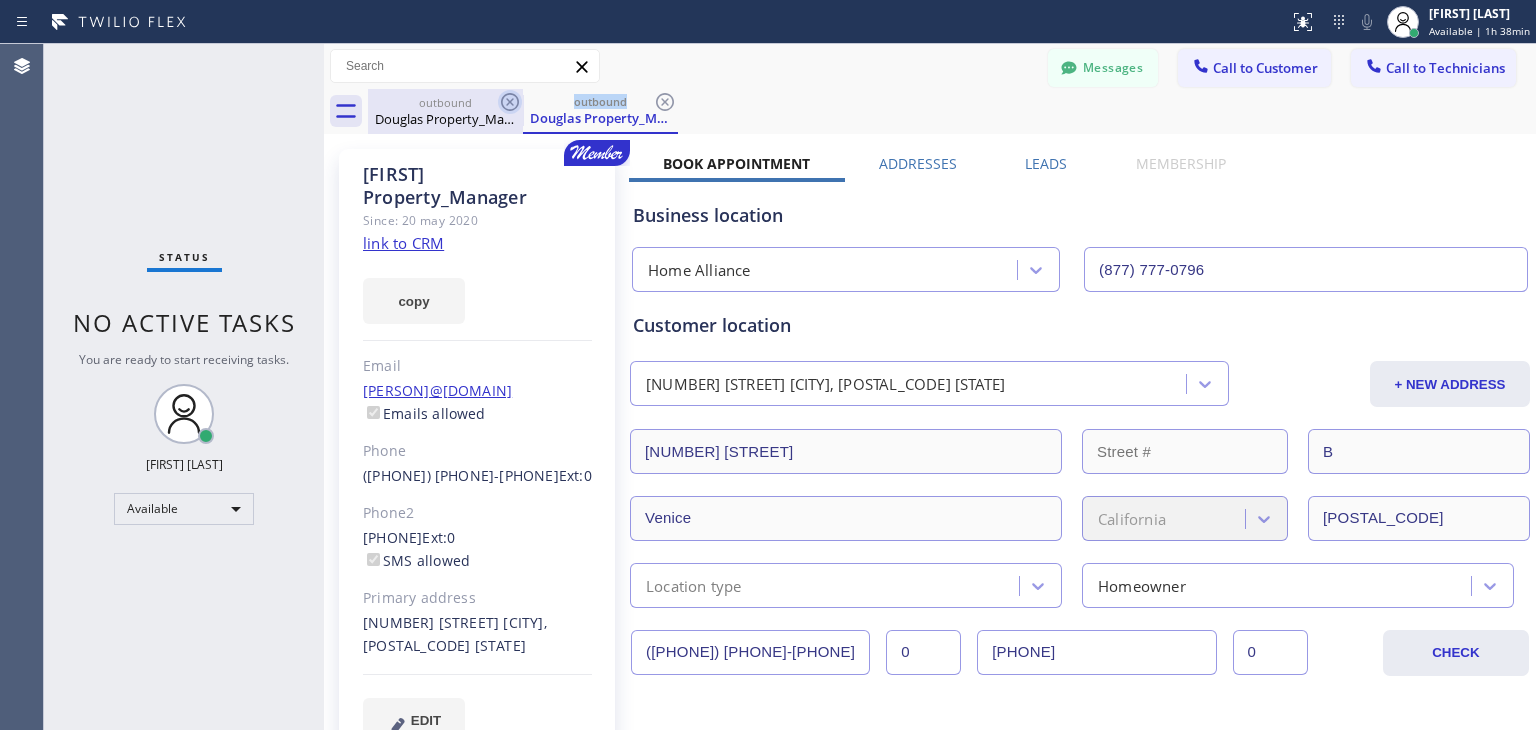 click 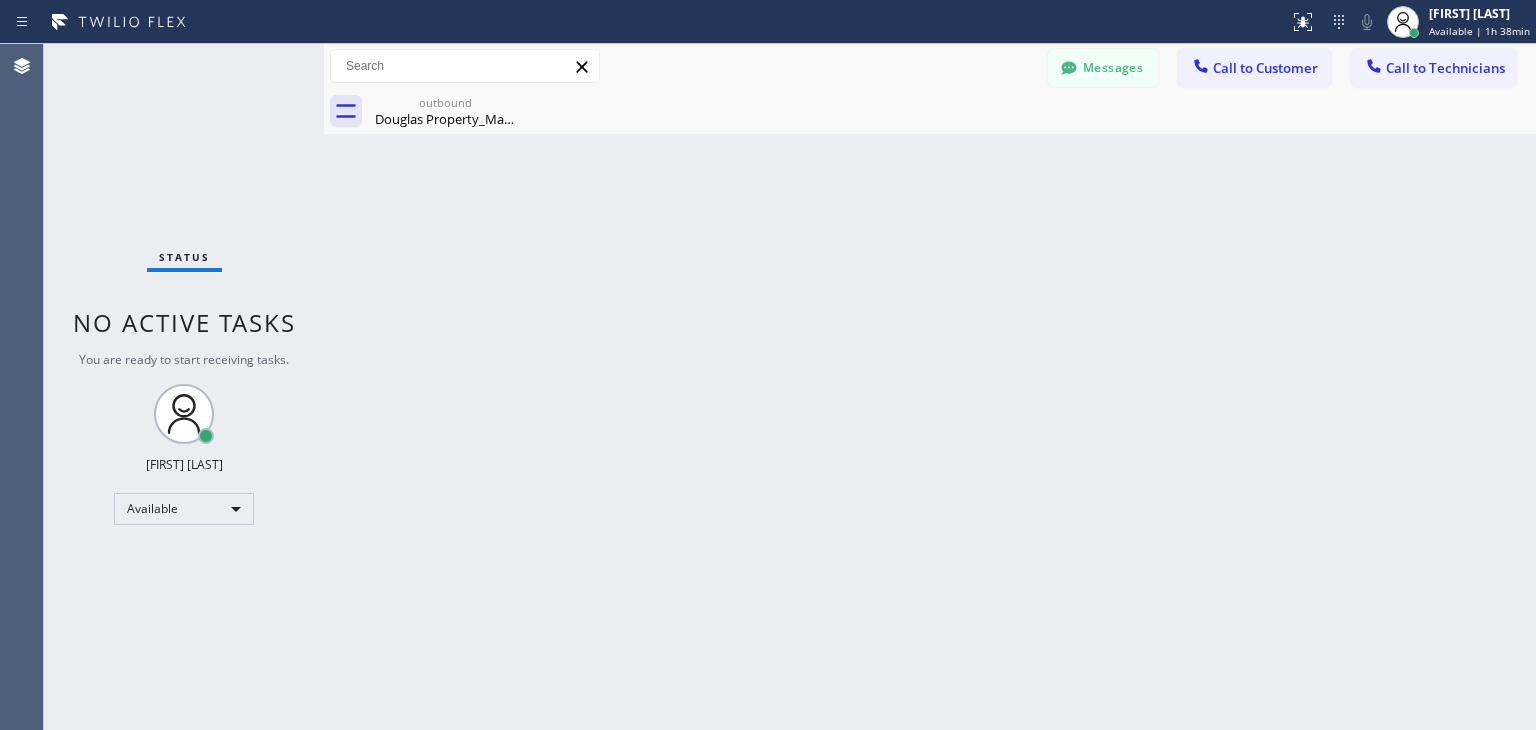 click 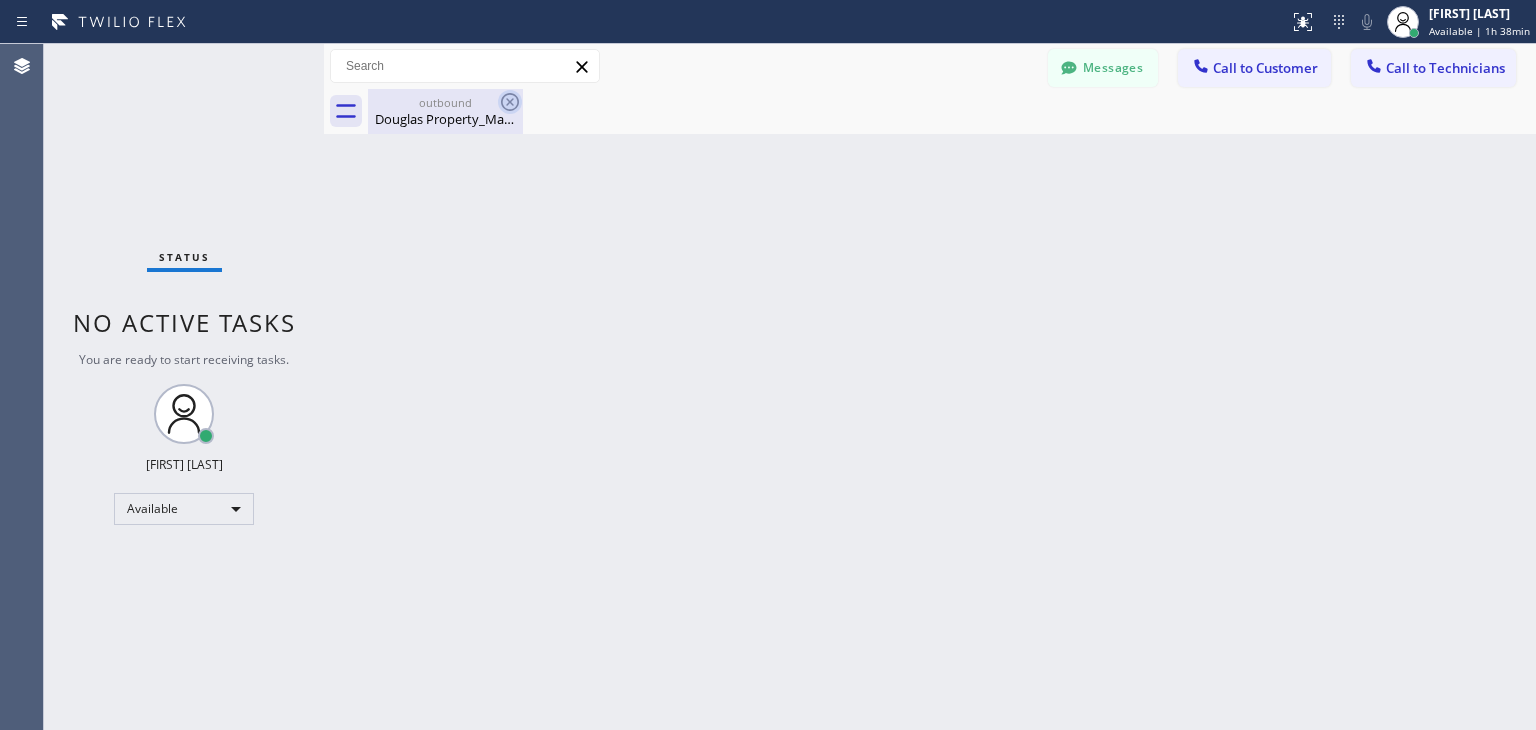 click 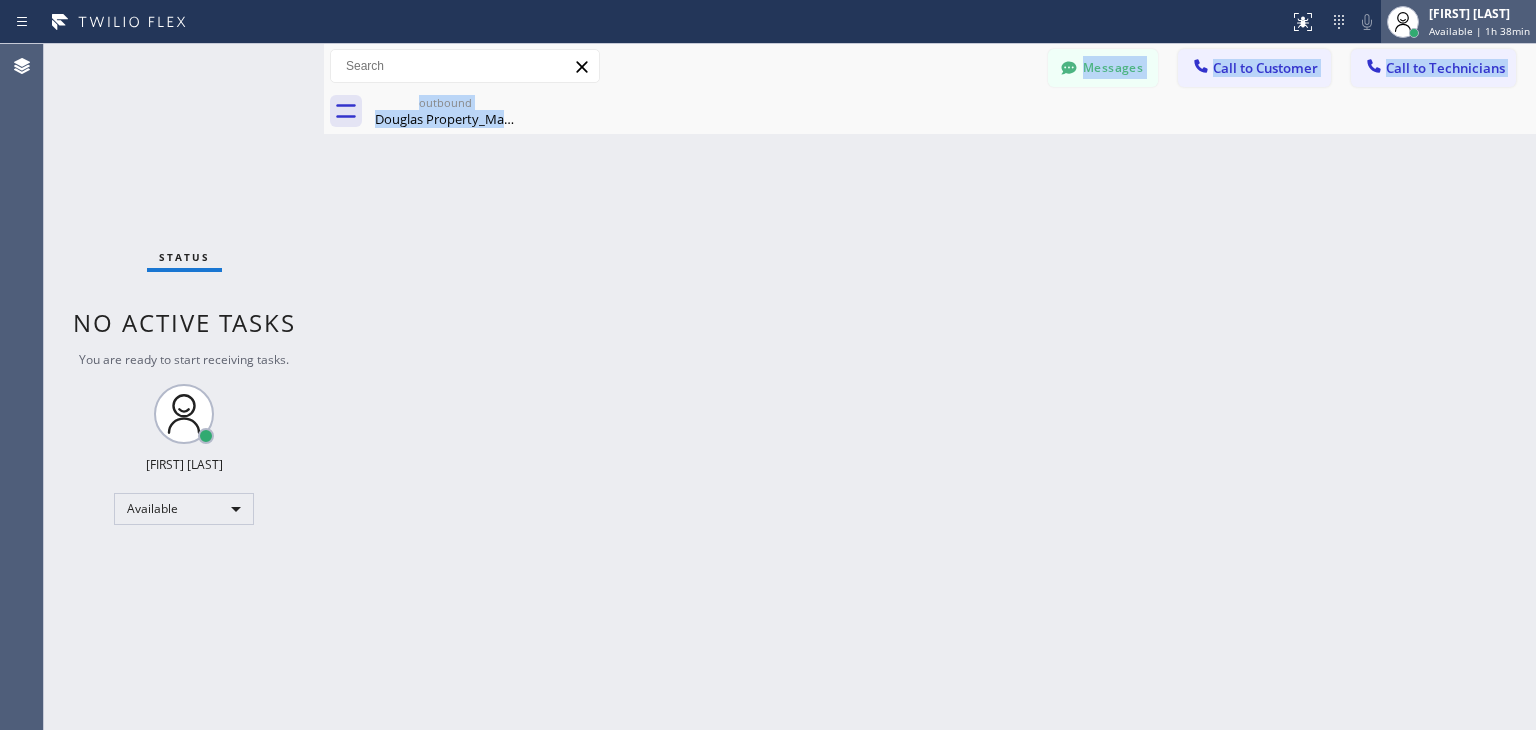 drag, startPoint x: 513, startPoint y: 102, endPoint x: 1456, endPoint y: 30, distance: 945.7447 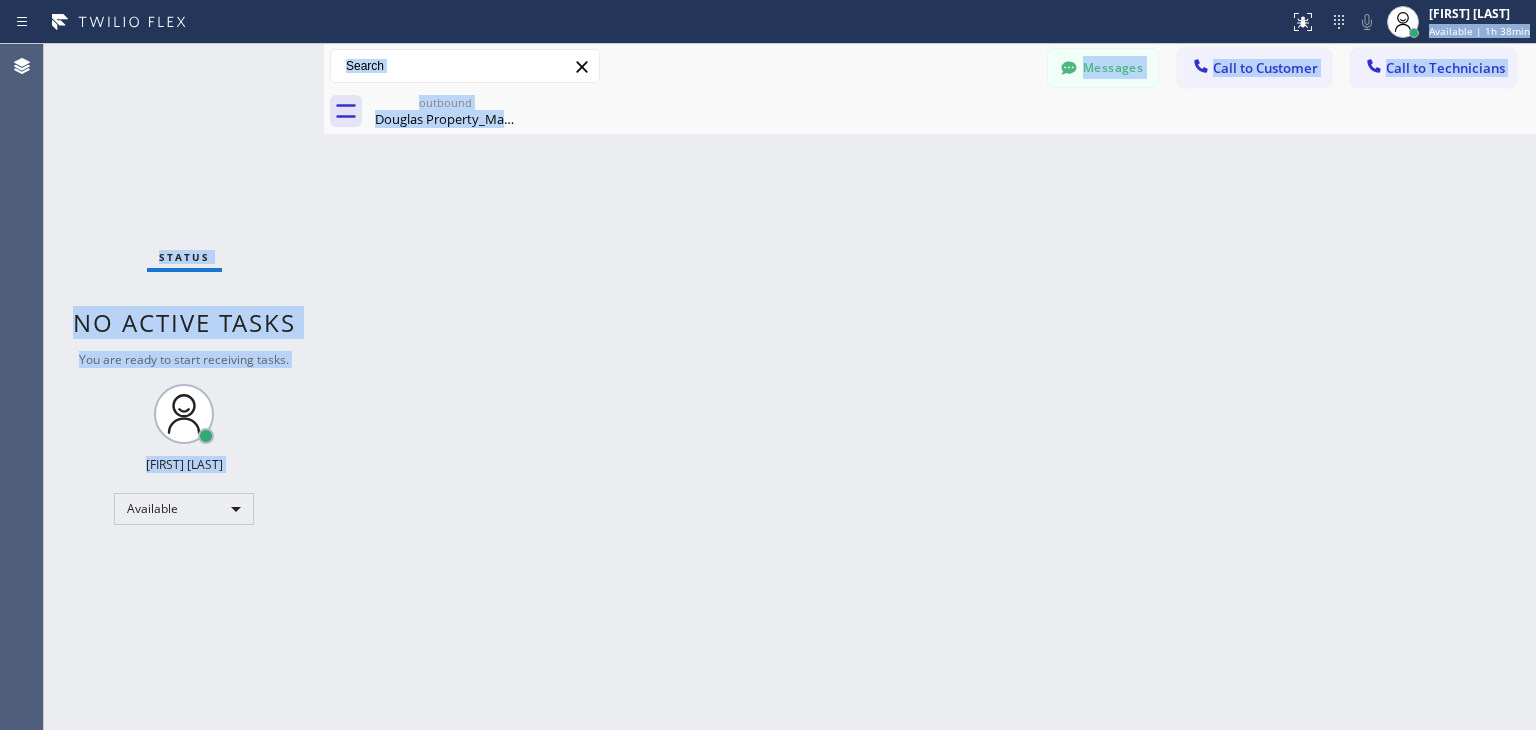 click on "outbound Douglas Property_Manager" at bounding box center [952, 111] 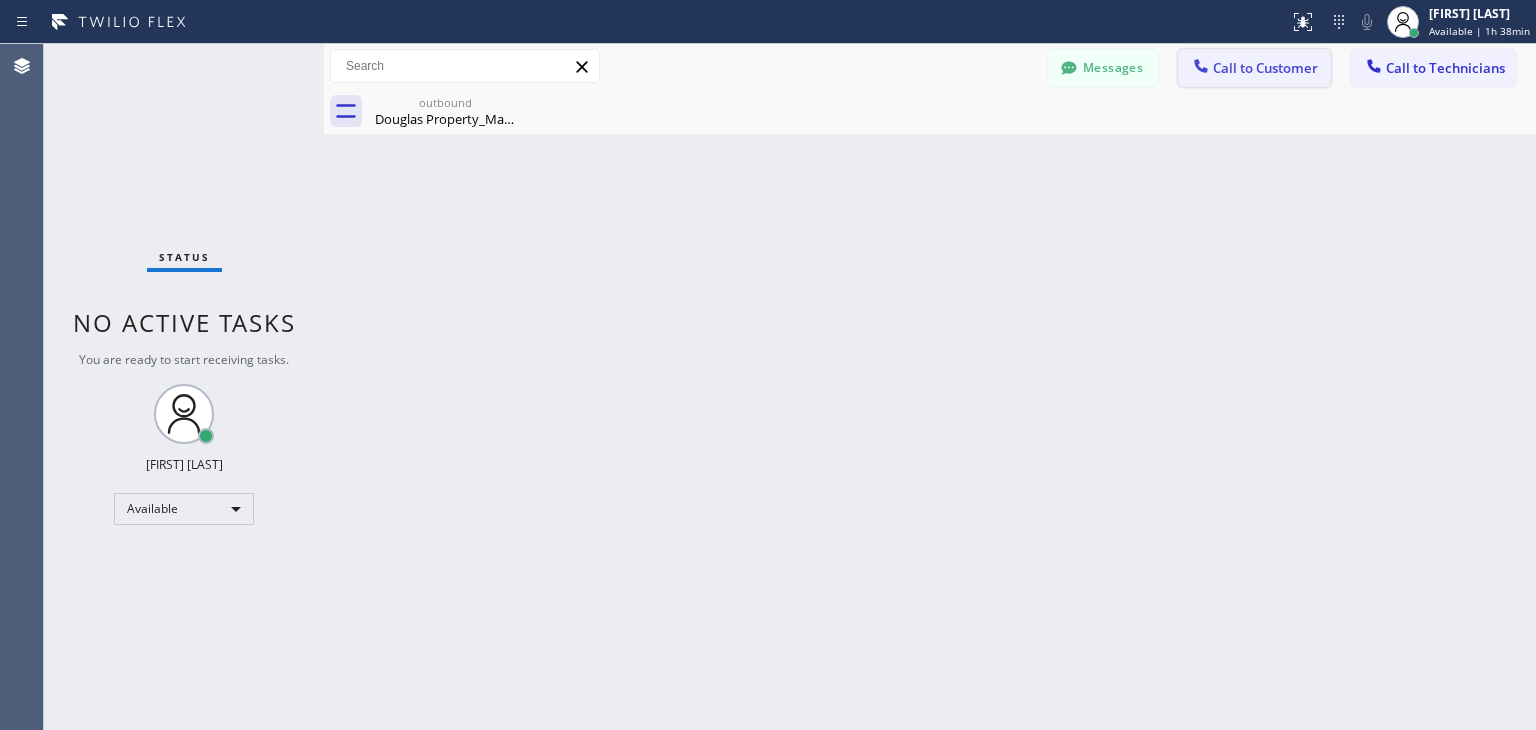 click on "Call to Customer" at bounding box center [1265, 68] 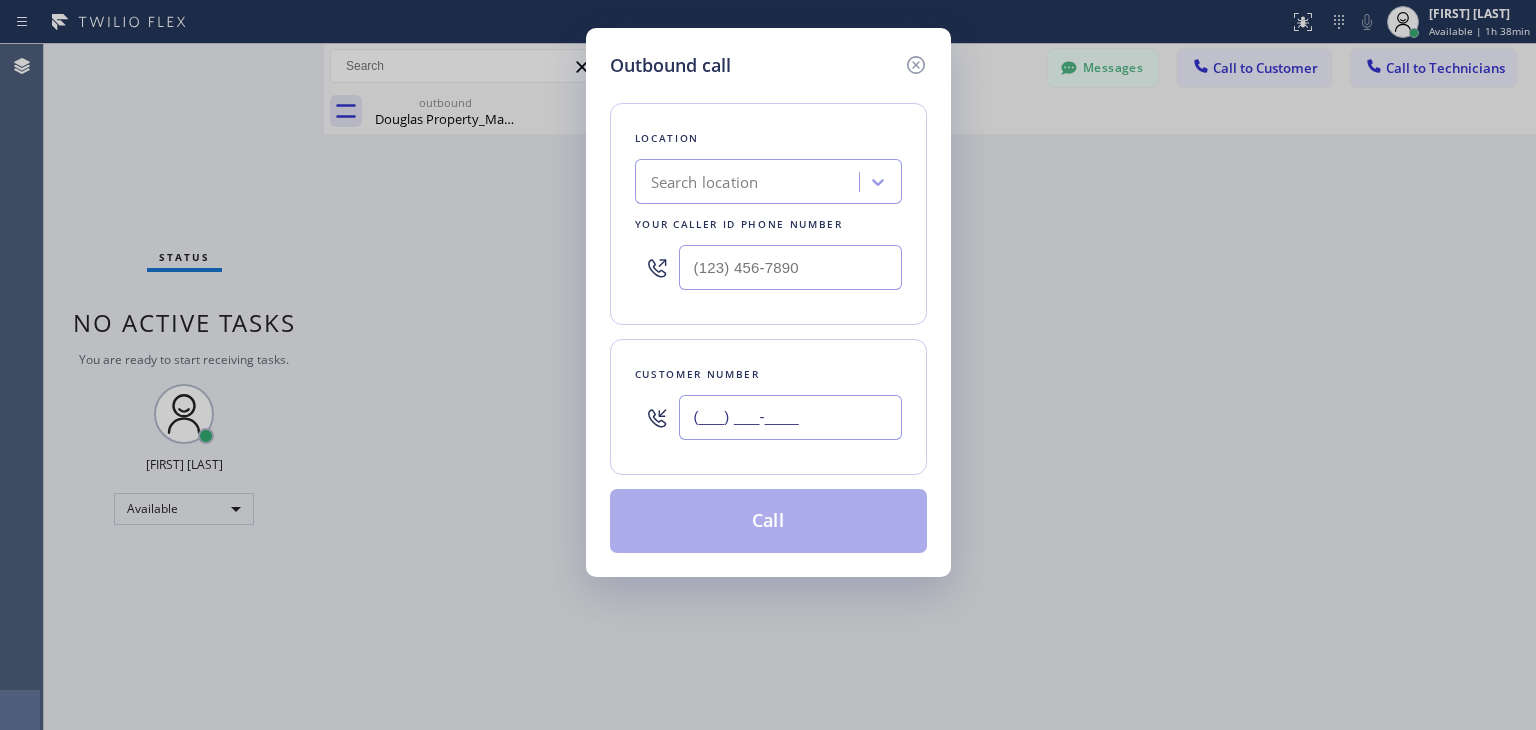 click on "(___) ___-____" at bounding box center (790, 417) 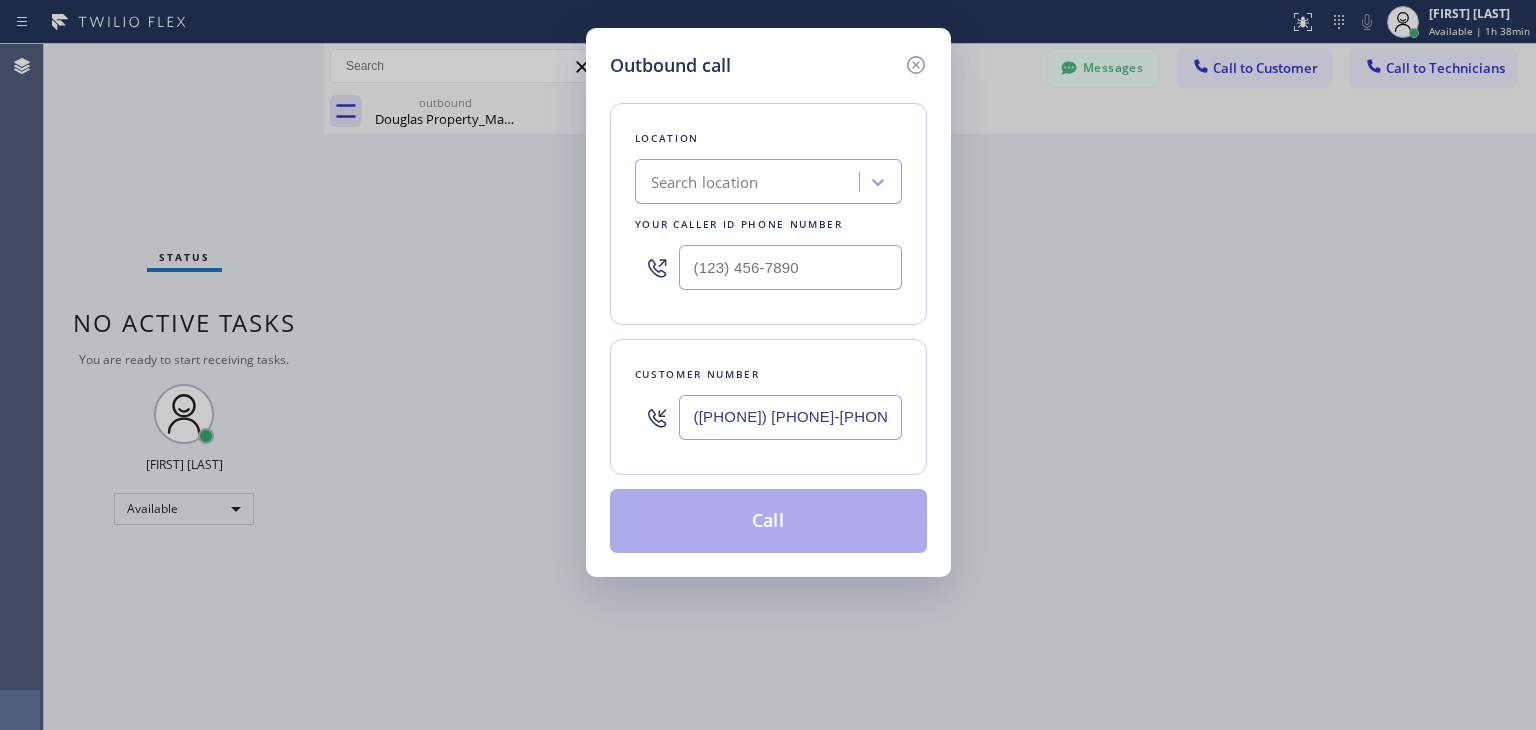 type on "[PHONE]" 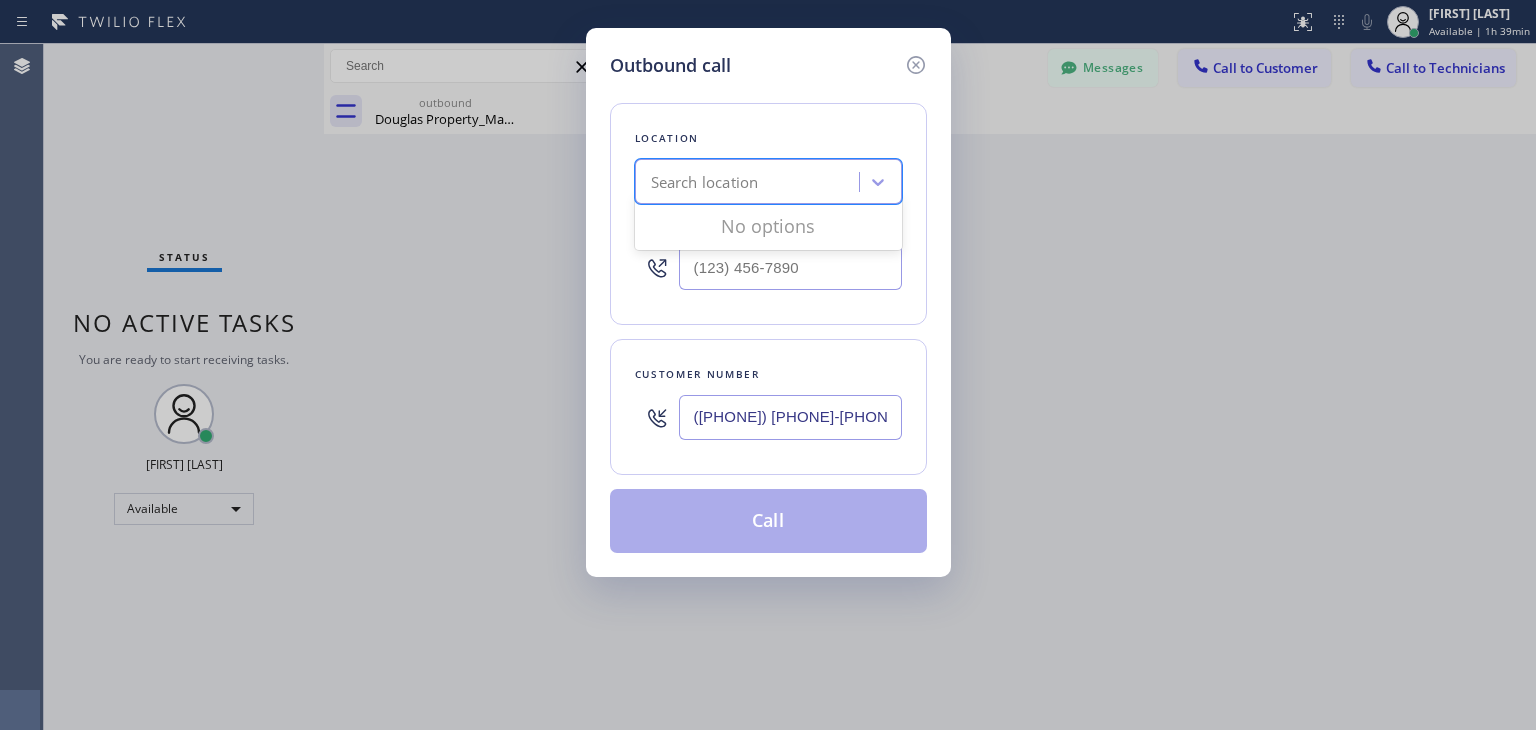 click on "Search location" at bounding box center (750, 182) 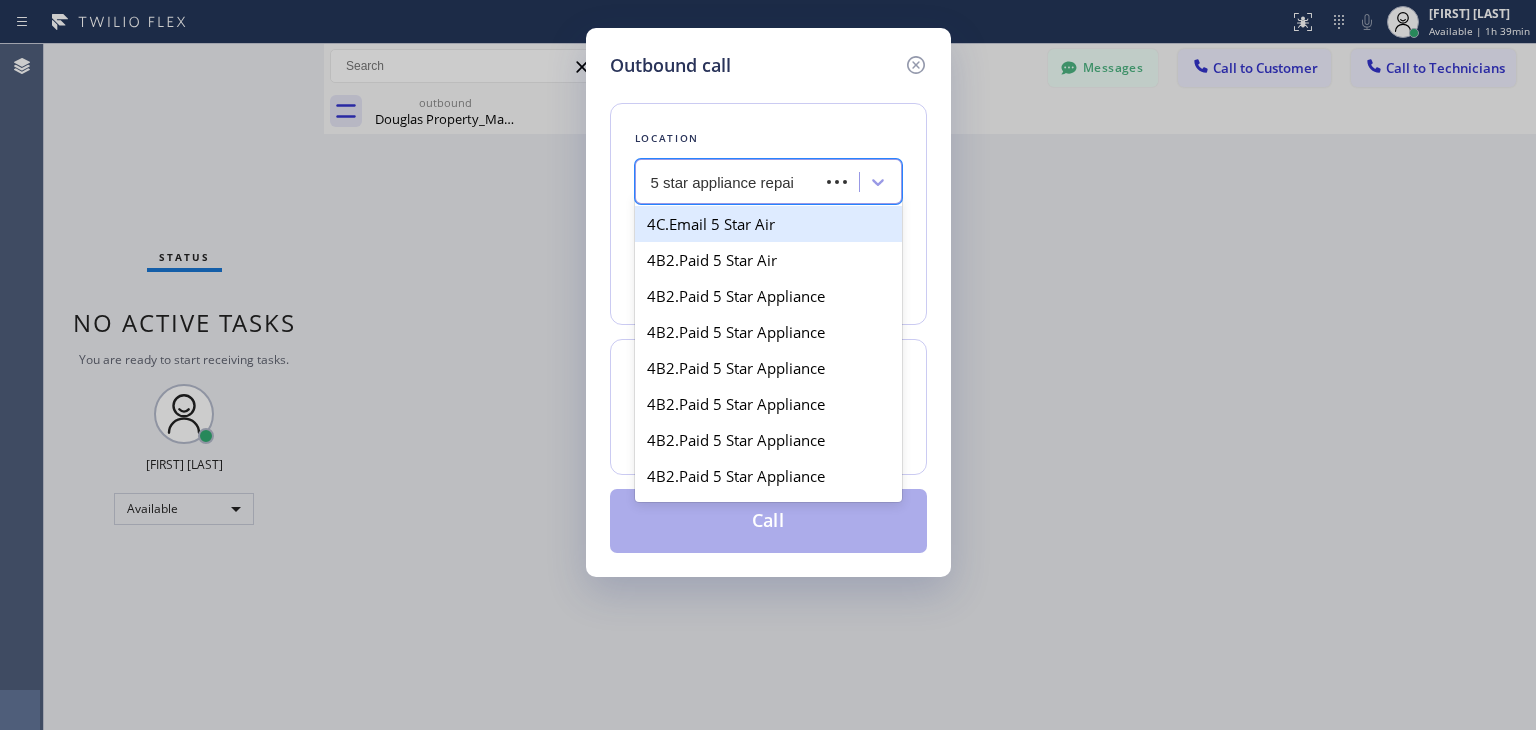 type on "5 star appliance repair" 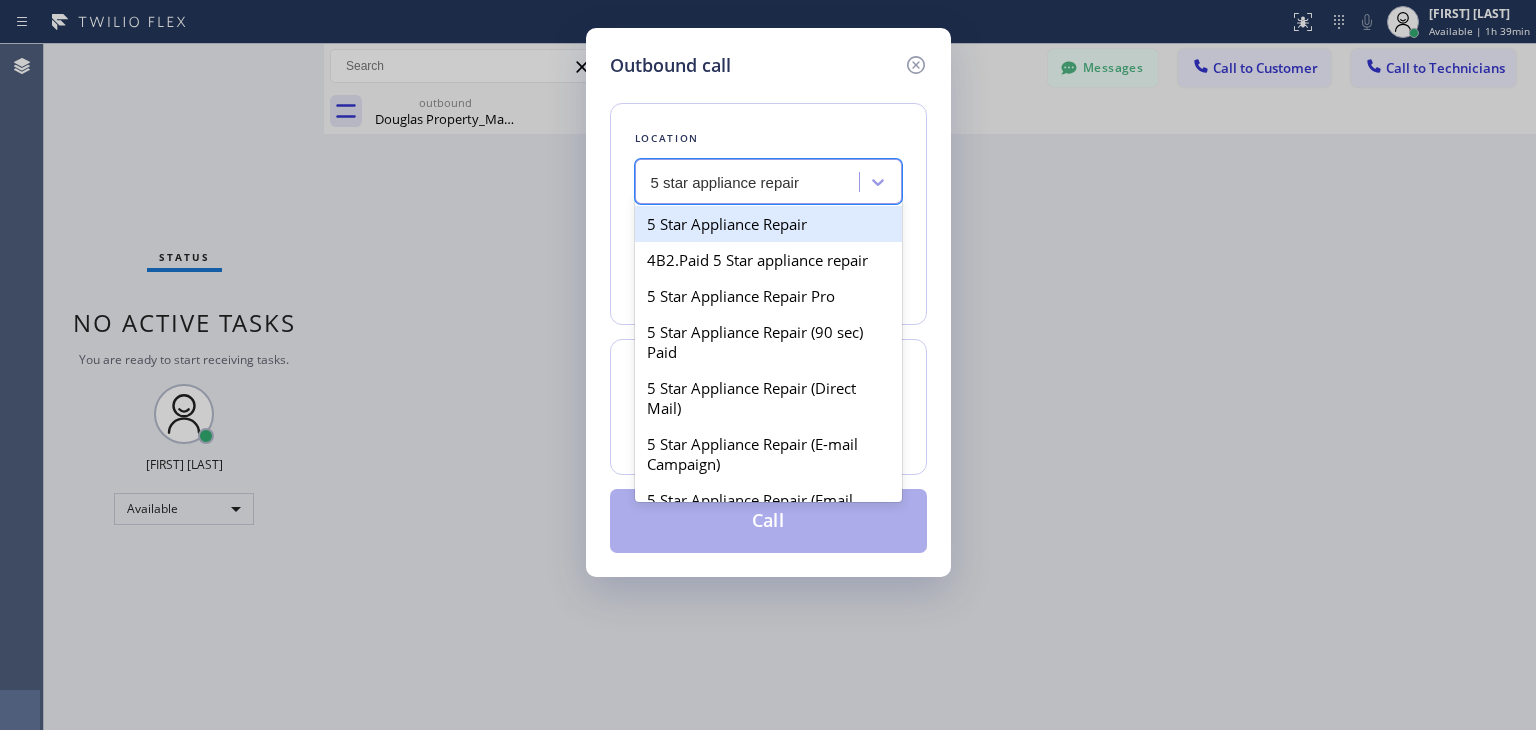 click on "5 Star Appliance Repair" at bounding box center [768, 224] 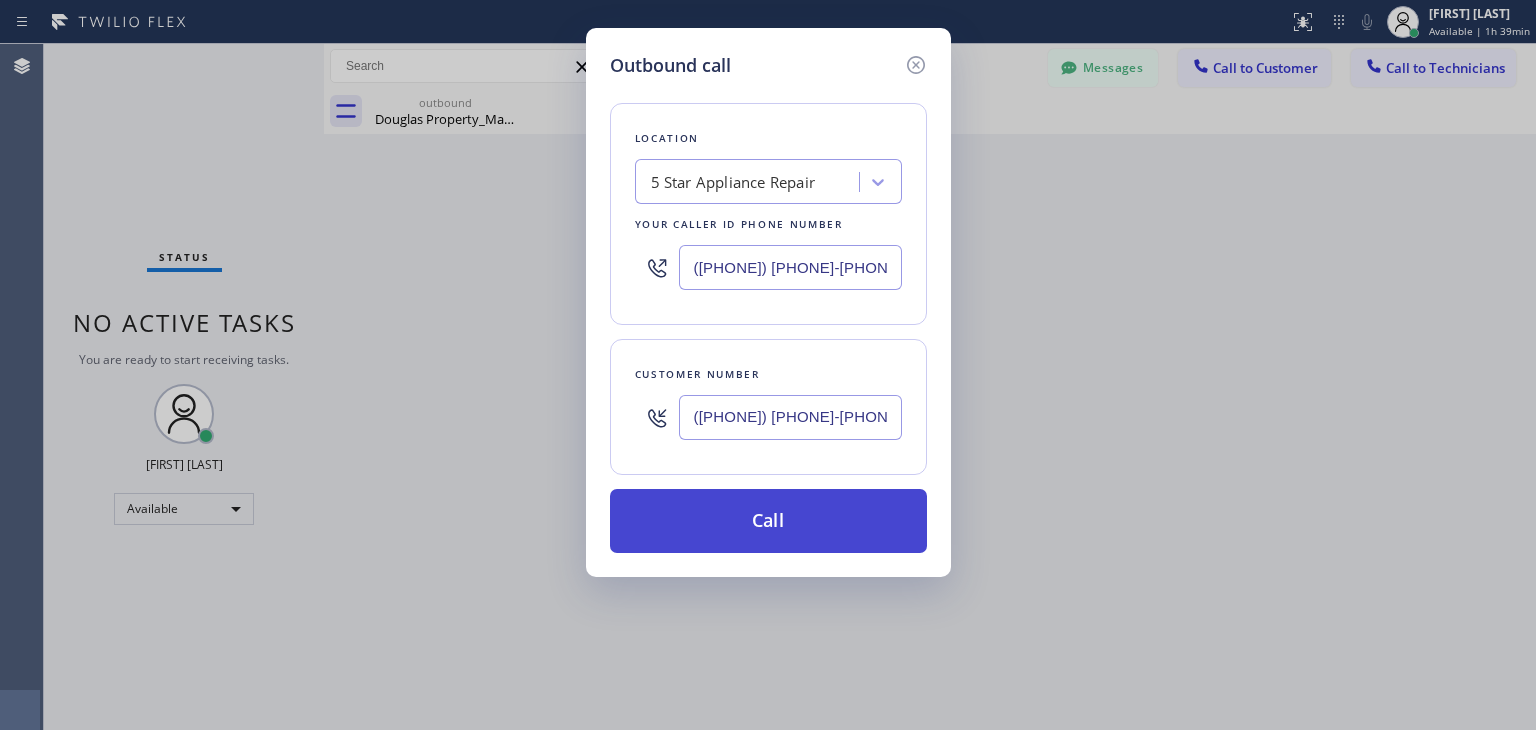 click on "Call" at bounding box center [768, 521] 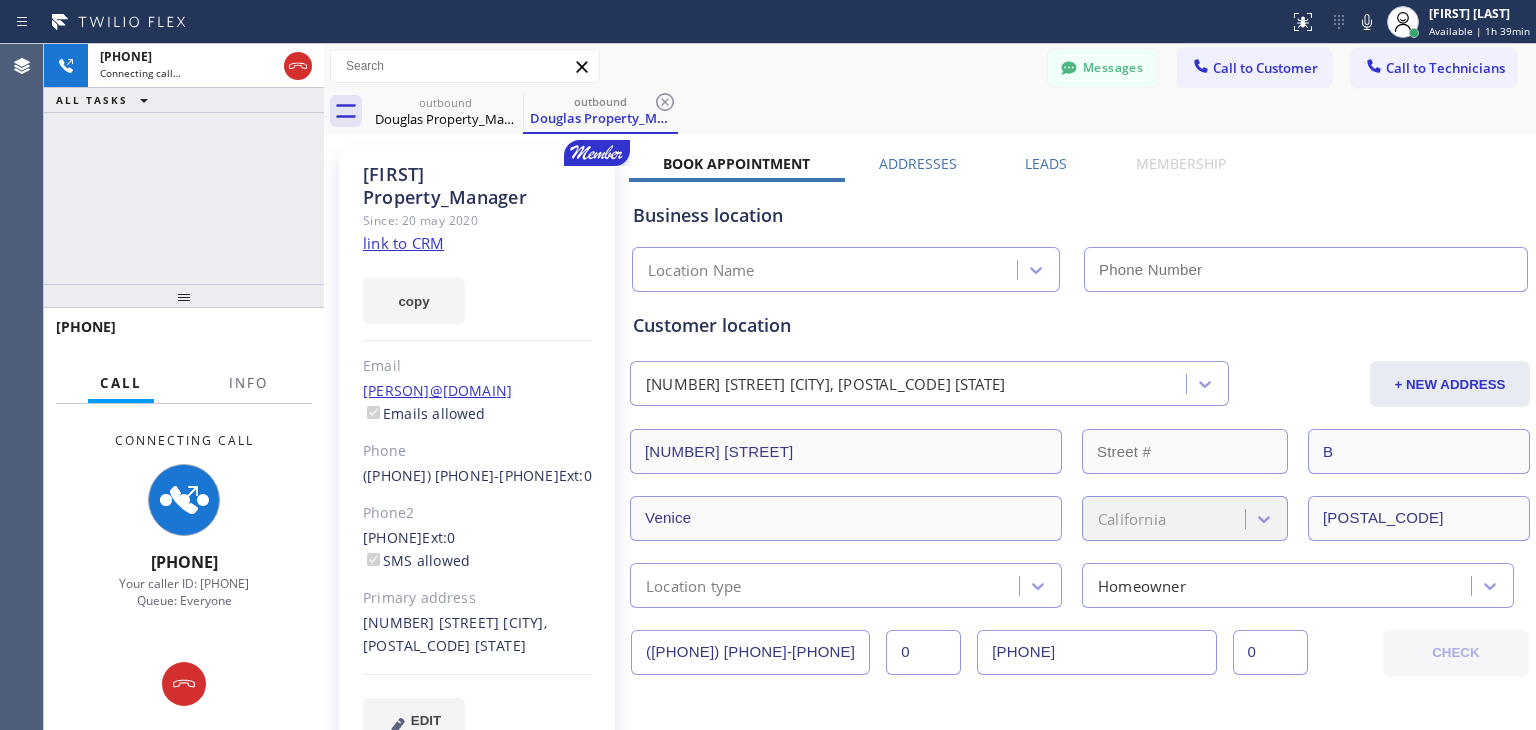 type on "(855) 731-4952" 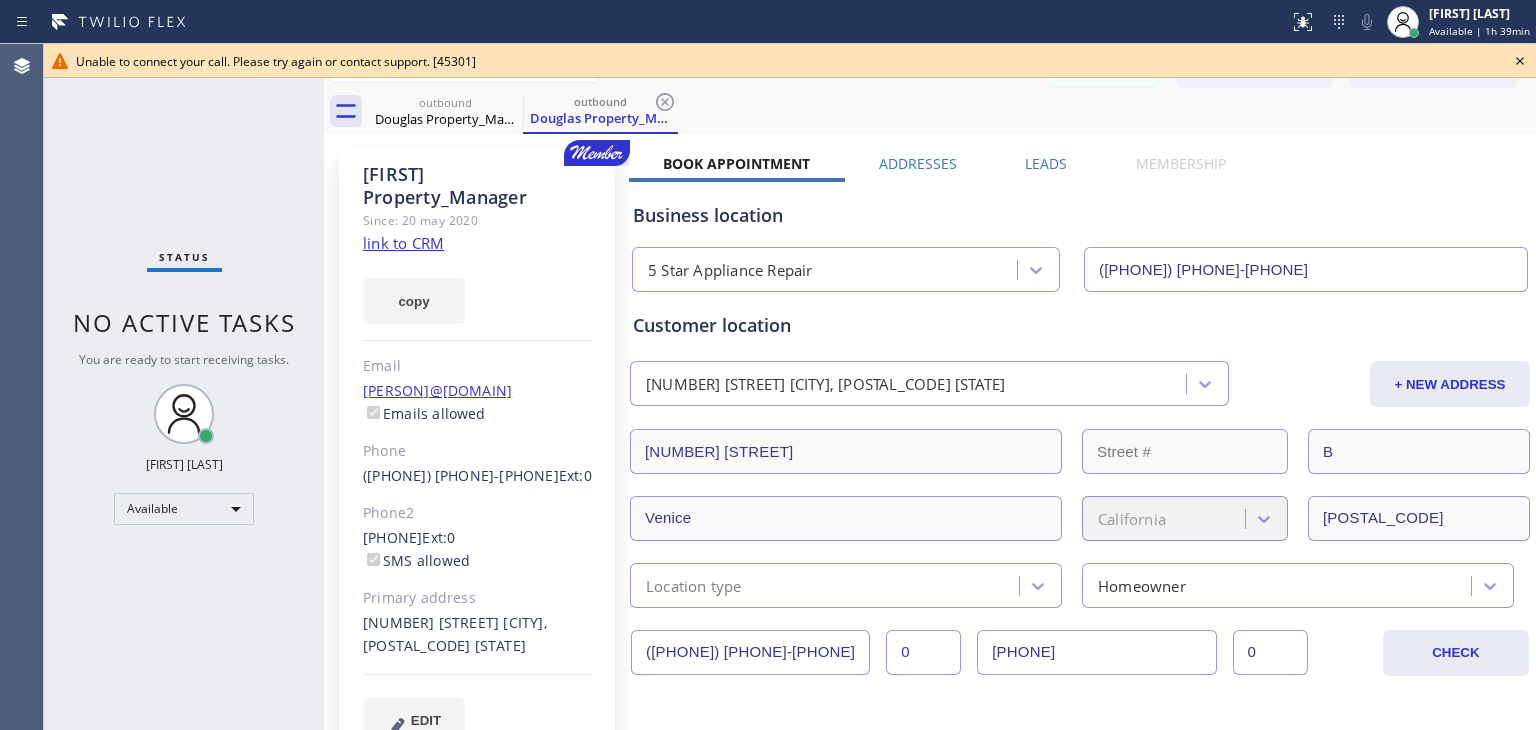 click 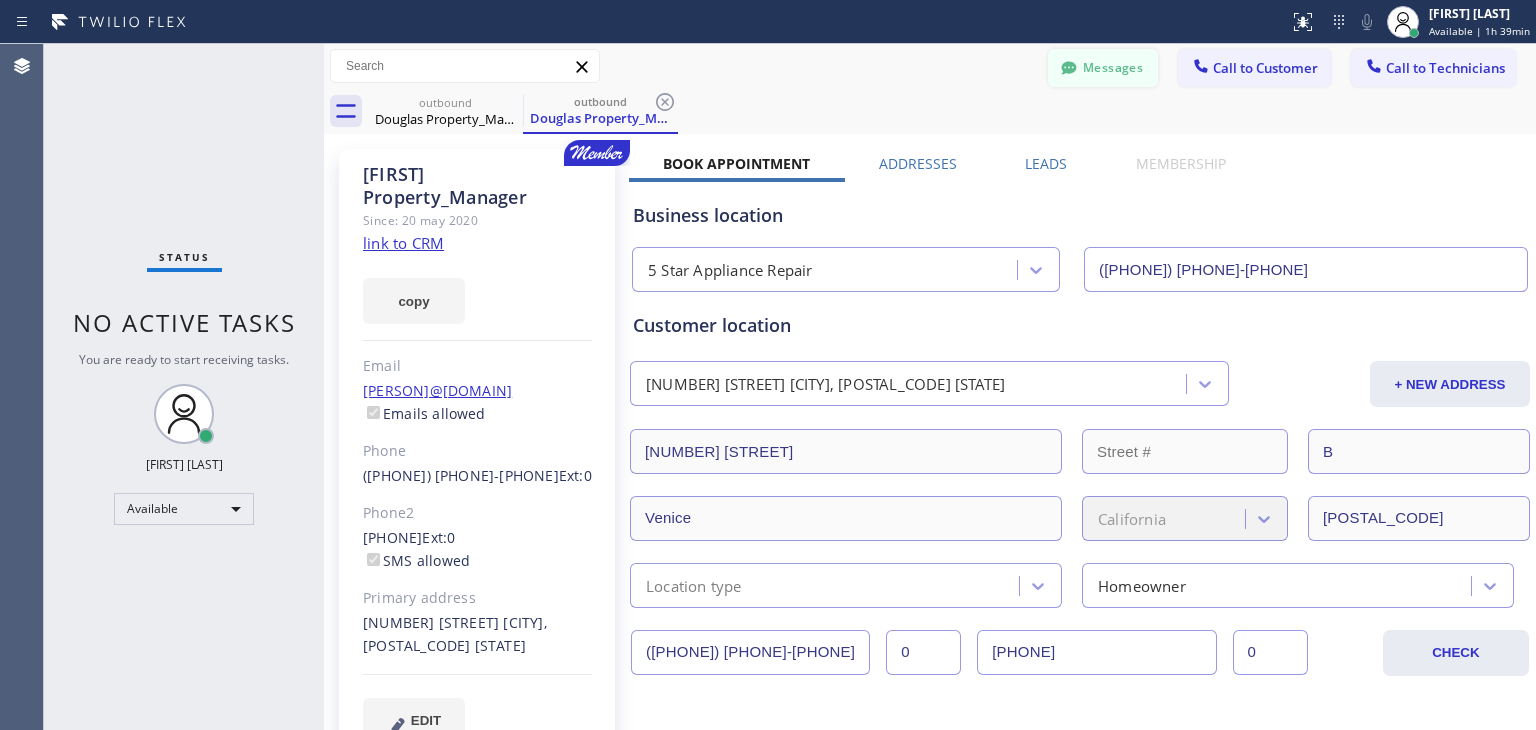 click on "Messages" at bounding box center [1103, 68] 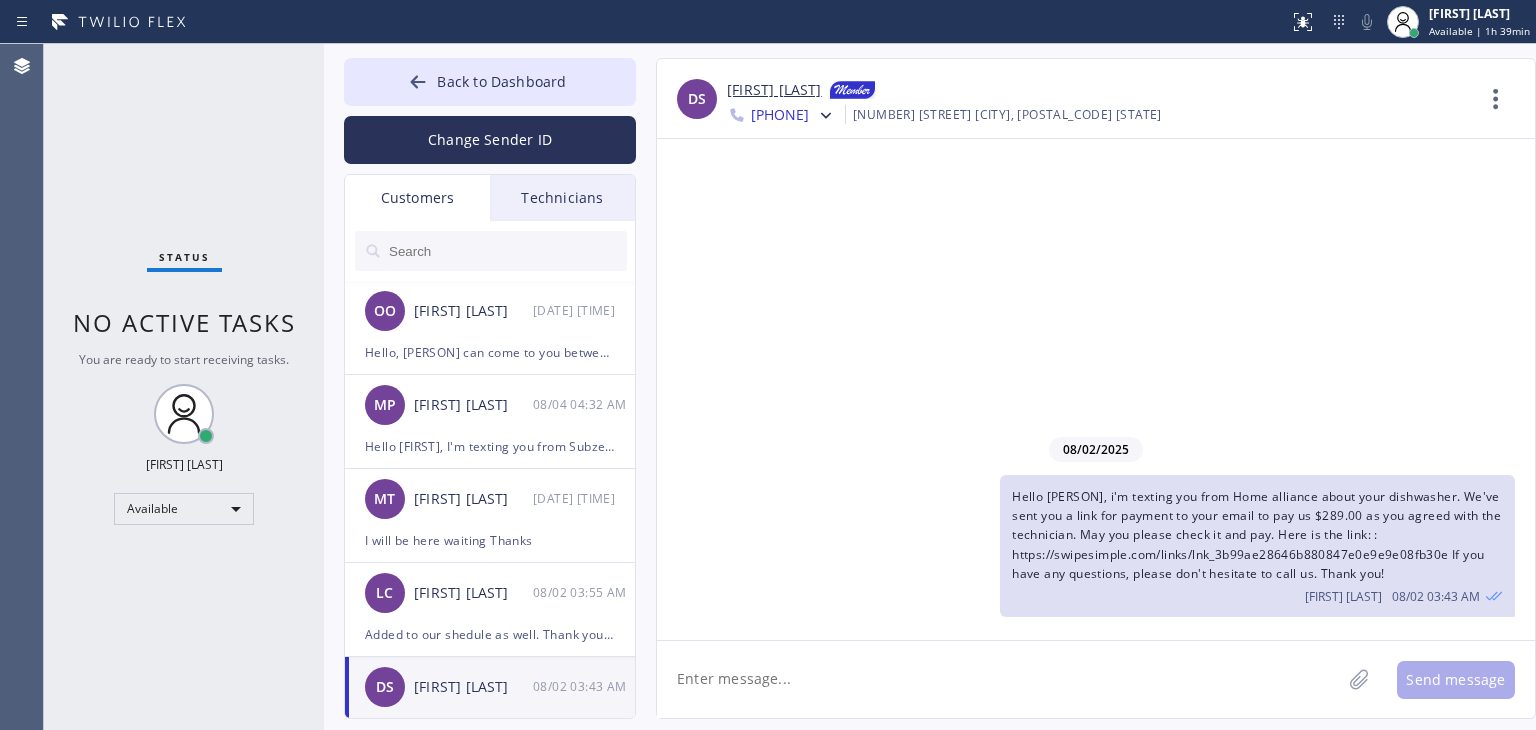 click 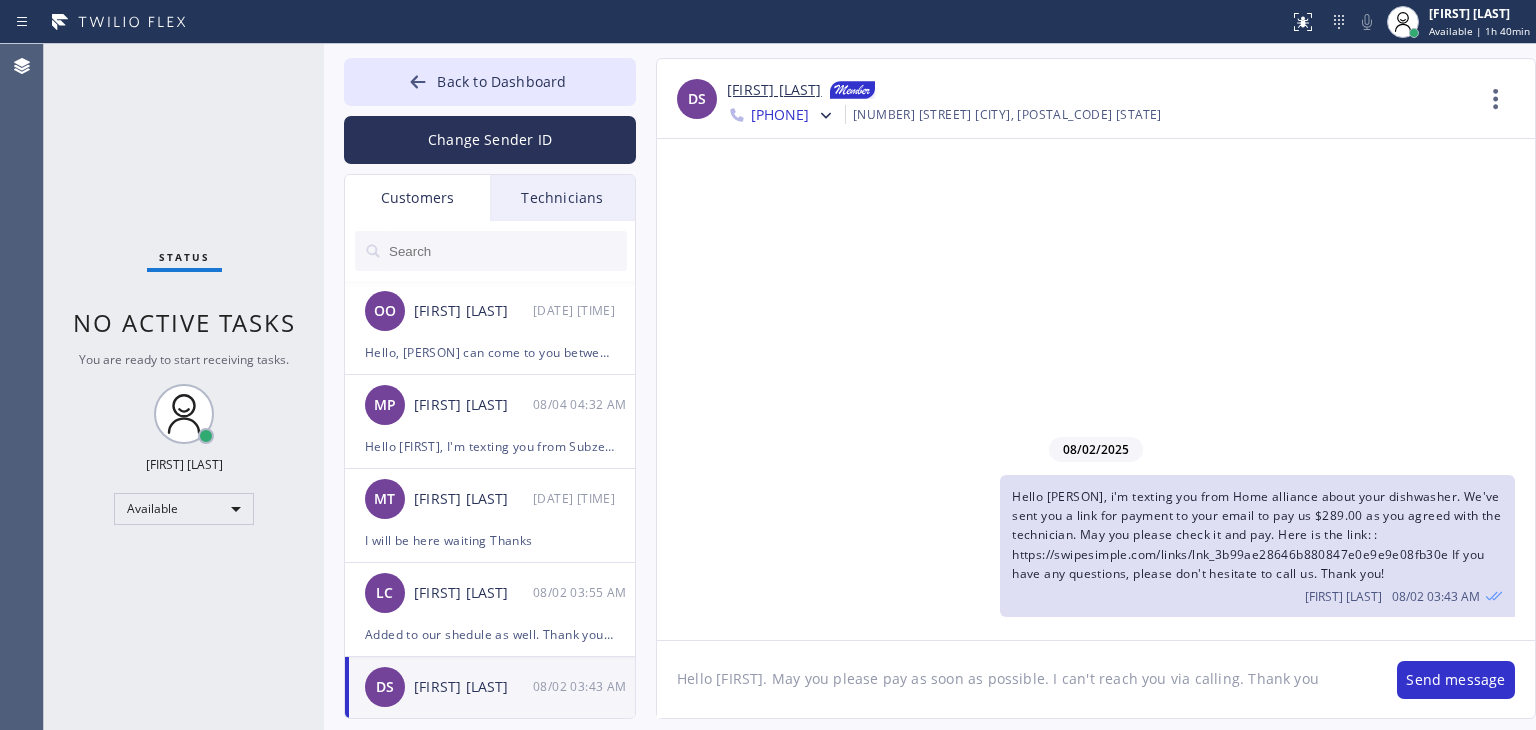 type on "Hello DOuglas. May you please pay as soon as possible. I can't reach you via calling. Thank you!" 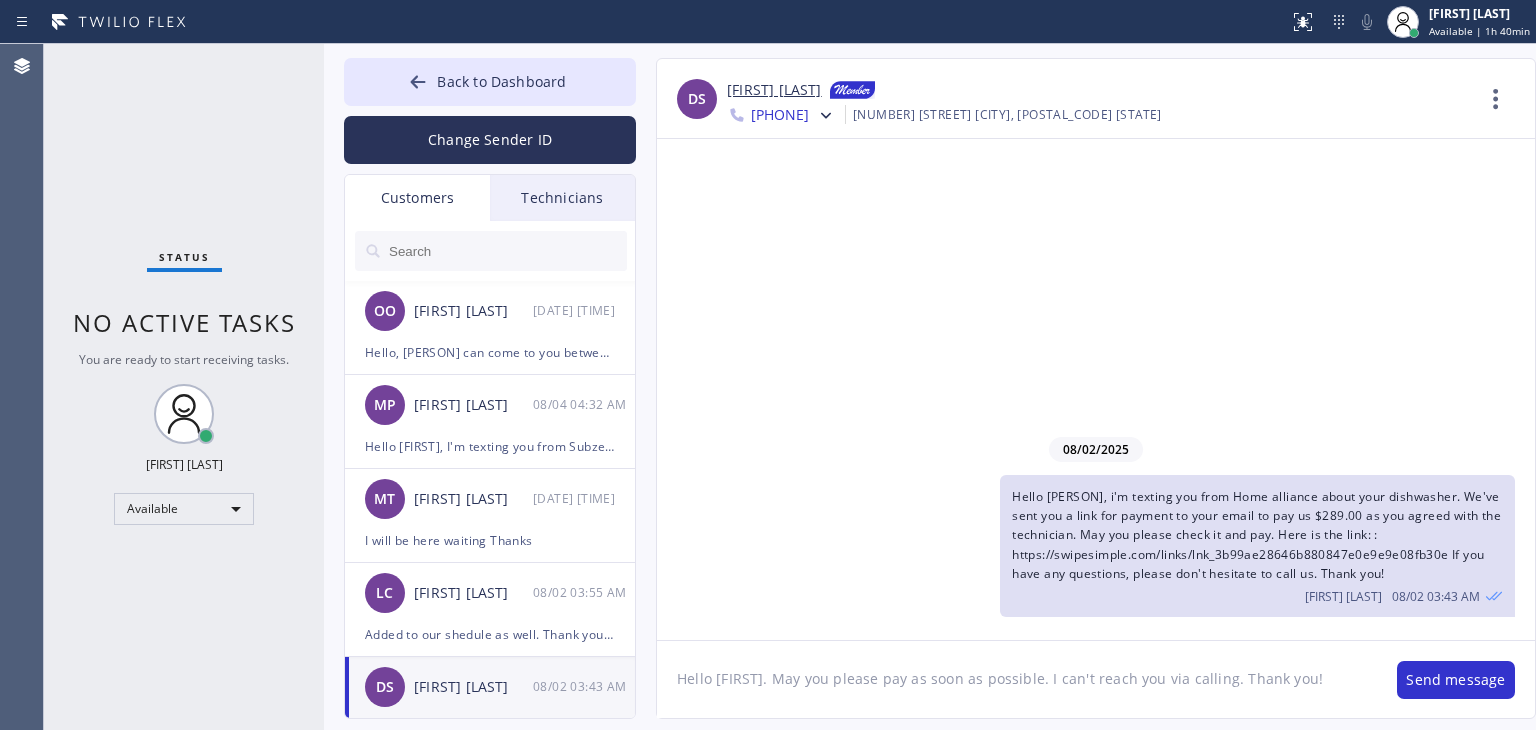 type 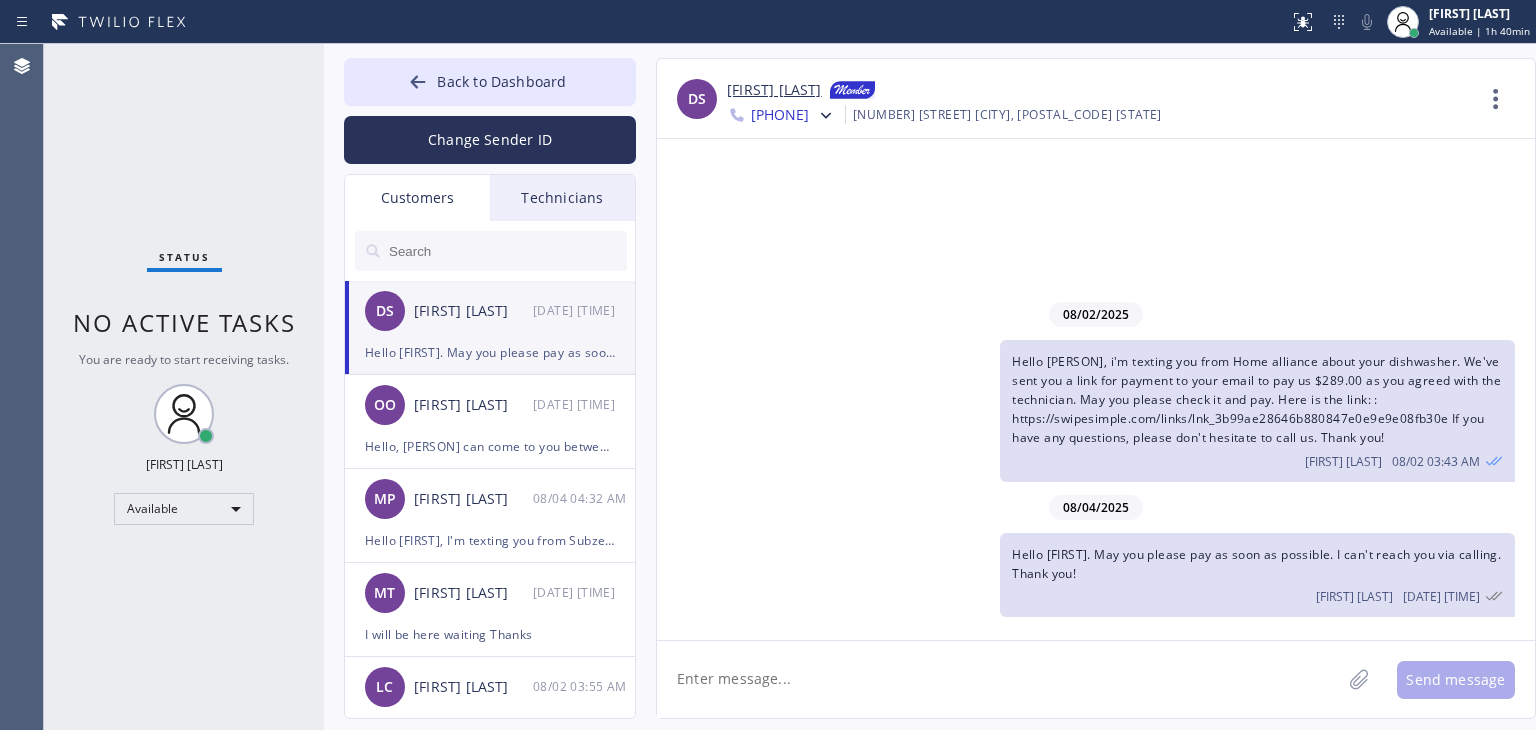 drag, startPoint x: 429, startPoint y: 89, endPoint x: 1159, endPoint y: 549, distance: 862.8441 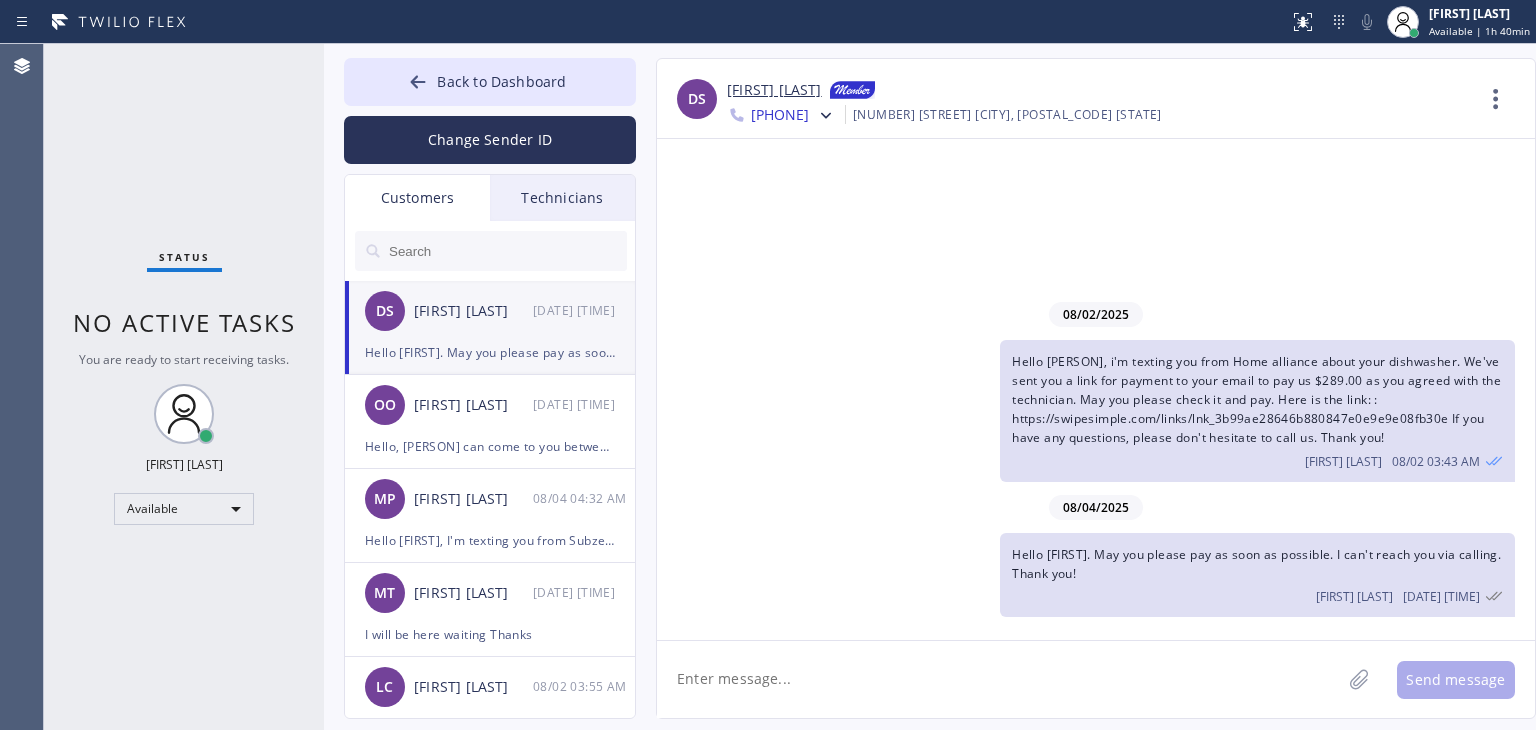click on "Back to Dashboard Change Sender ID Customers Technicians DS Douglas Stockley 08/04 09:48 PM Hello DOuglas. May you please pay as soon as possible. I can't reach you via calling. Thank you! OO Oskar Ortez    08/04 09:44 PM Hello, Gregory can come to you between 1-3pm, is it fine? MP Misty  Peng 08/04 04:32 AM Hello Misty, I'm texting you from Subzero Repair Professionals about your 08/04/2025 1pm-4pm appointment for your fridge. Technician's name is Kevin but it may change since we may adjust our technicians' schedule but most likely it's gonna be him. If you have any questions, please don't hesitate to call us. Thank you! Best regards, Subzero Repair Professionals DBA 5 Star Appliance Repair.
(877) 414-7264 MT Moses Tung 08/02 06:04 AM I will be here waiting
Thanks LC Linda Cook 08/02 03:55 AM Added to our shedule as well. Thank youuu SN Stella Nguyen 08/02 03:11 AM Ok thank you WA Will Abdallah 08/01 05:54 AM Ok see you then. Thank you R- Renata  08/01 02:09 AM MS Michelle Saylor 08/01 01:59 AM CW Okay EM" at bounding box center (930, 387) 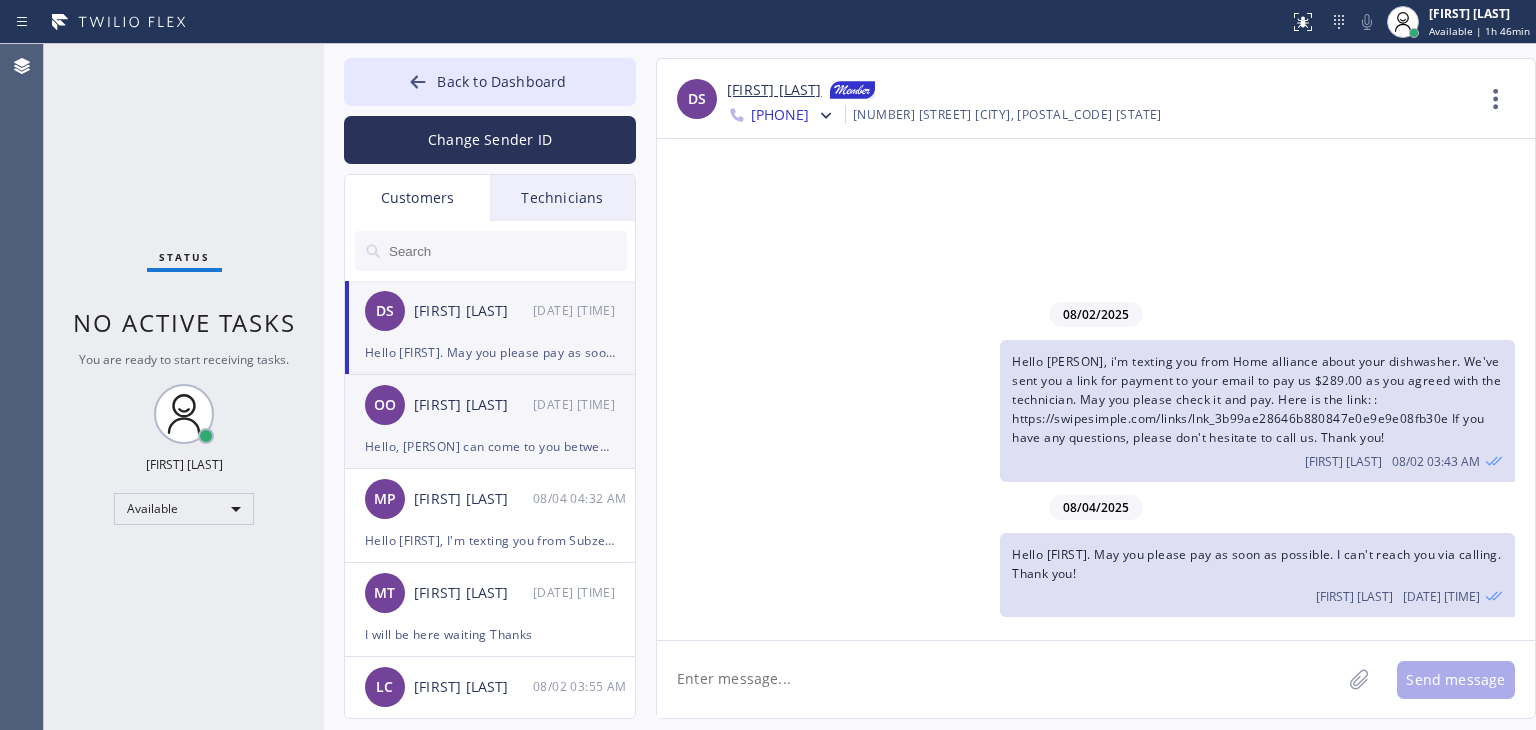 click on "[FIRST] [LAST]" at bounding box center (473, 405) 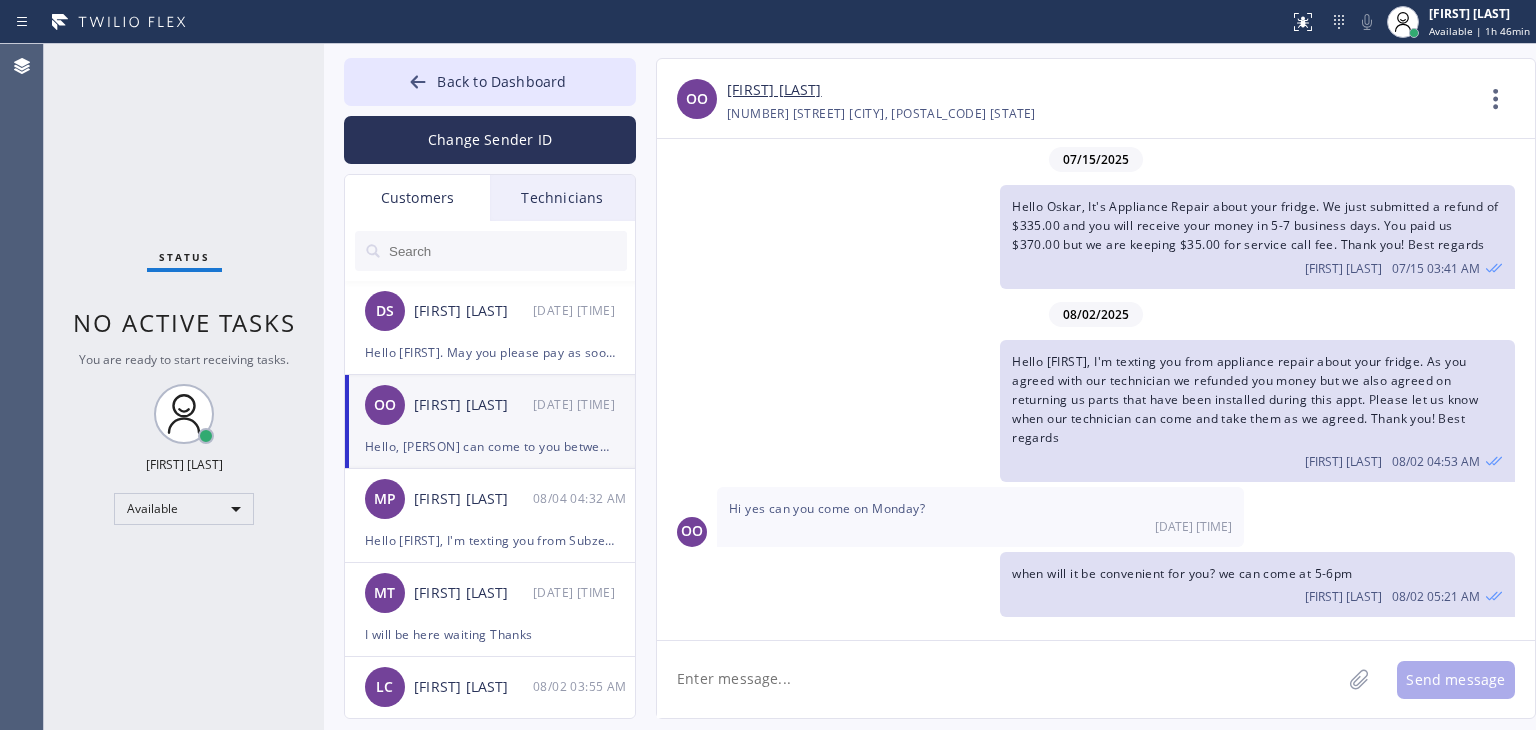 scroll, scrollTop: 395, scrollLeft: 0, axis: vertical 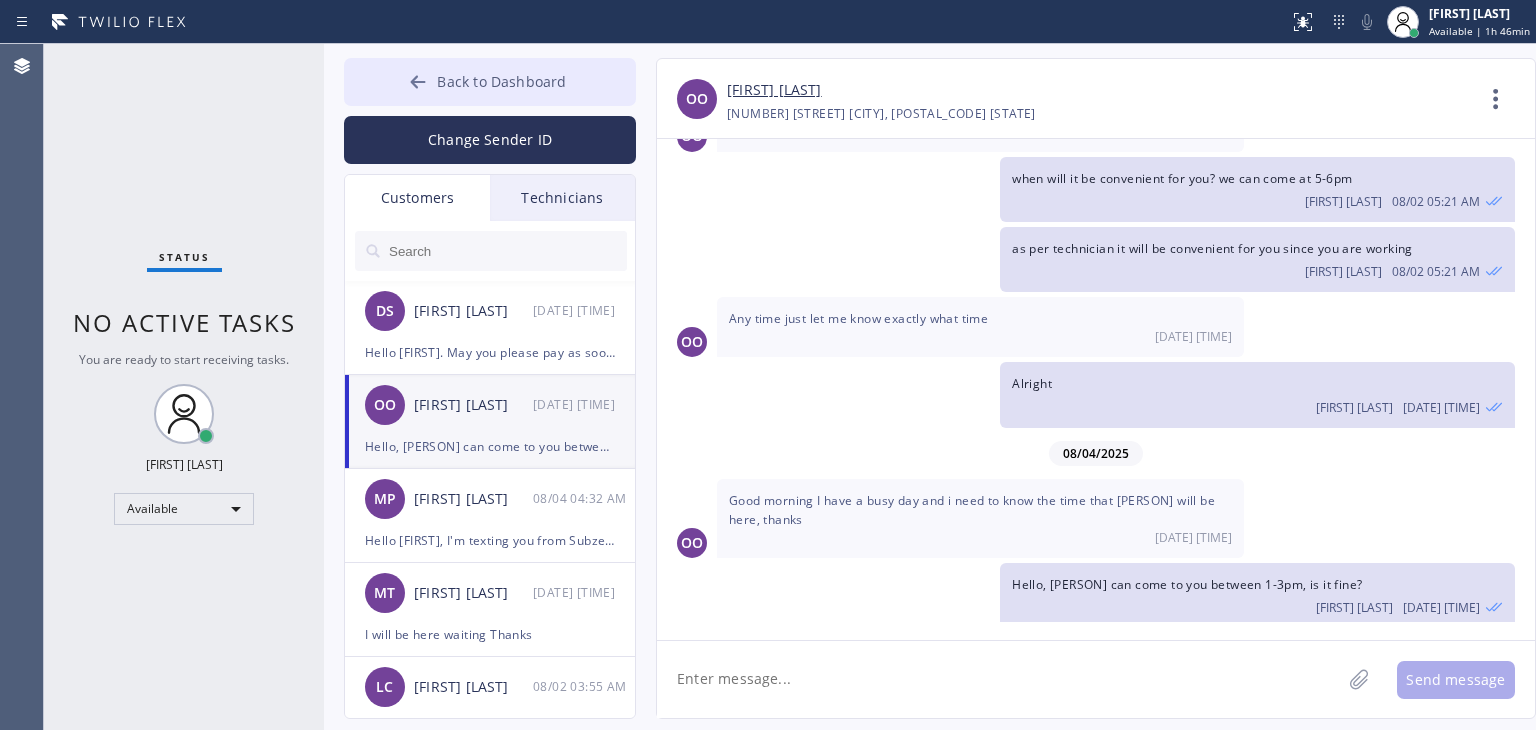 click on "Back to Dashboard" at bounding box center [501, 81] 